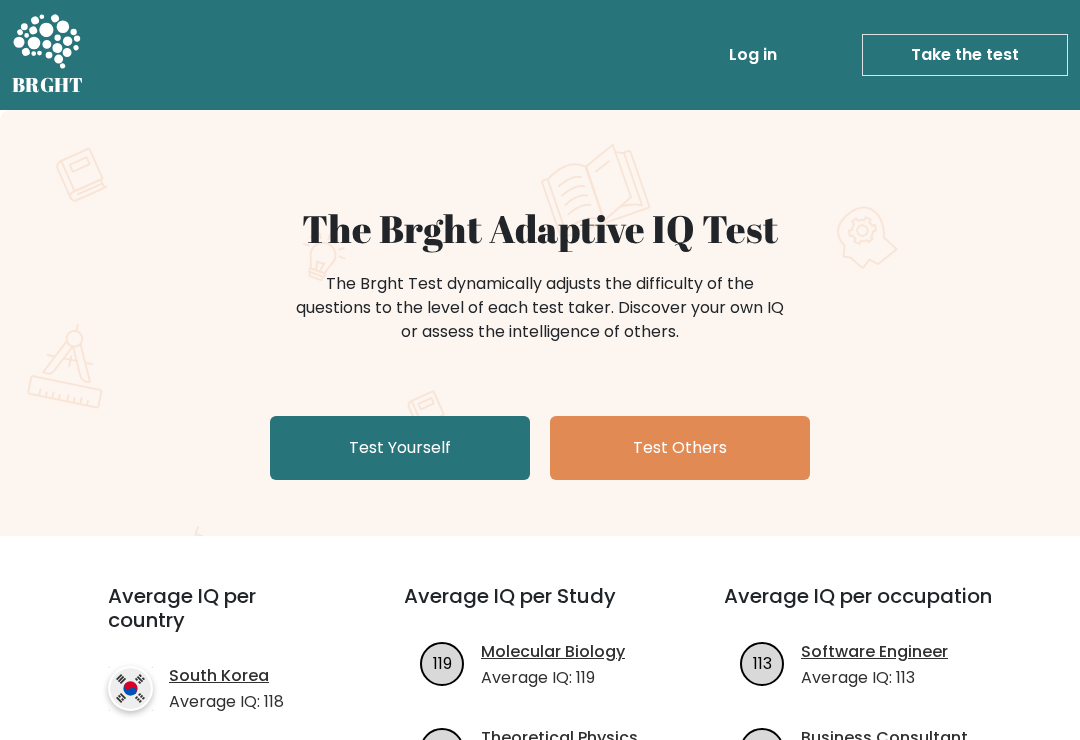 scroll, scrollTop: 0, scrollLeft: 0, axis: both 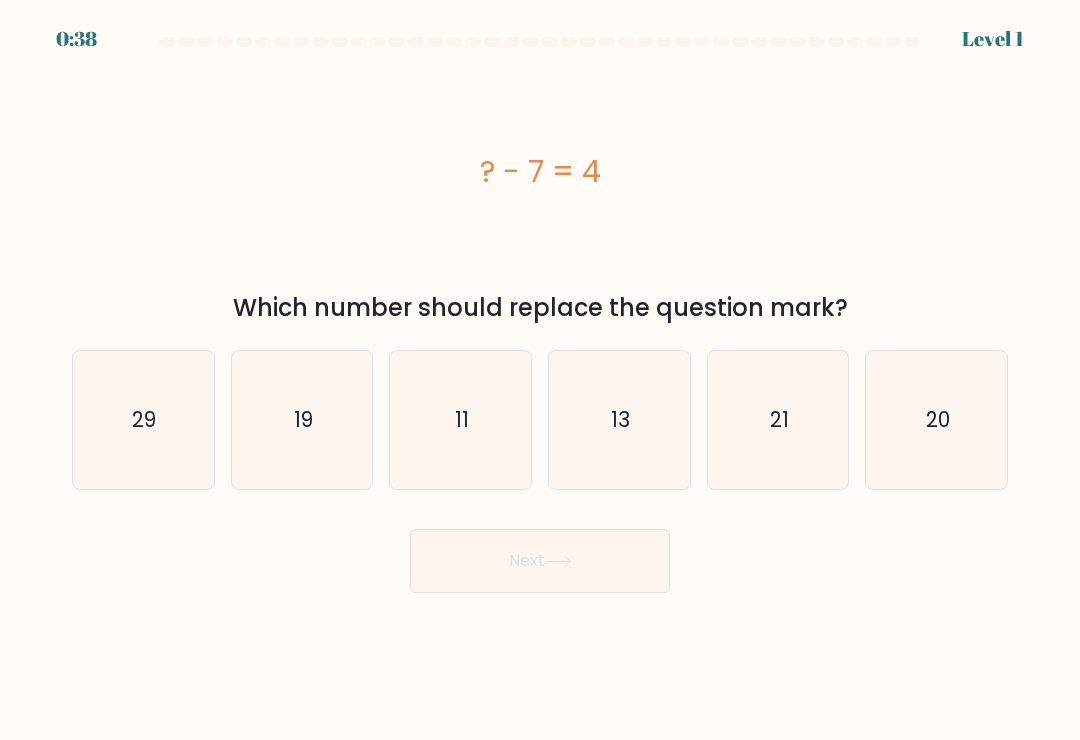 click on "11" at bounding box center (461, 420) 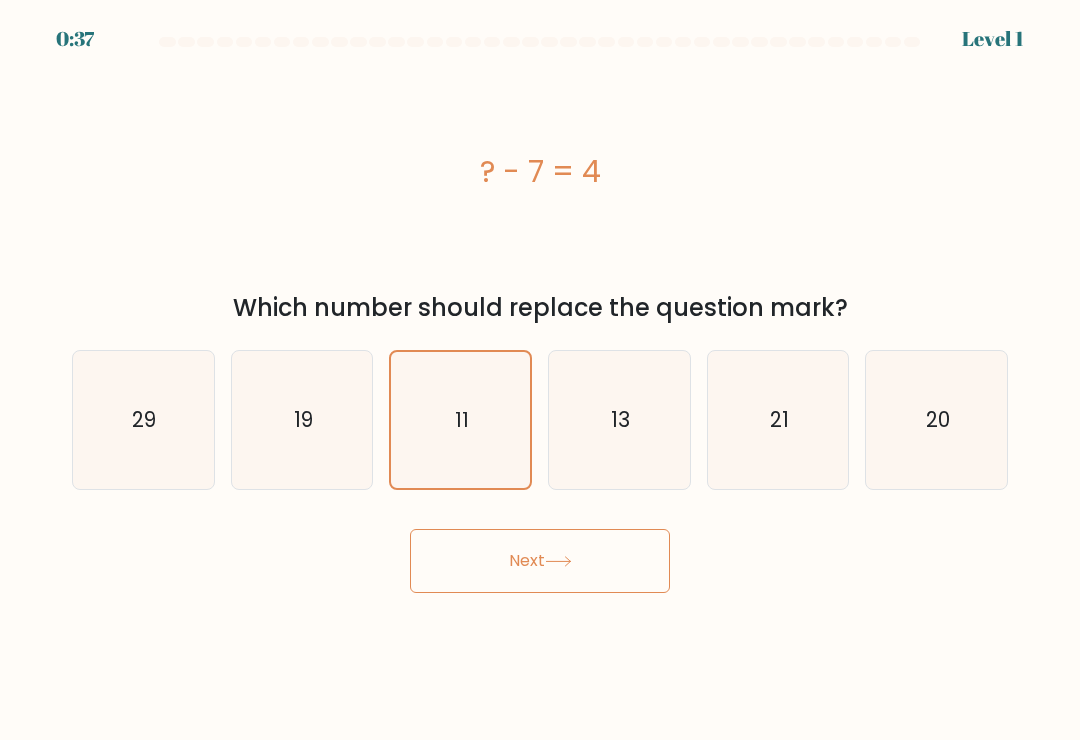 click on "Next" at bounding box center [540, 561] 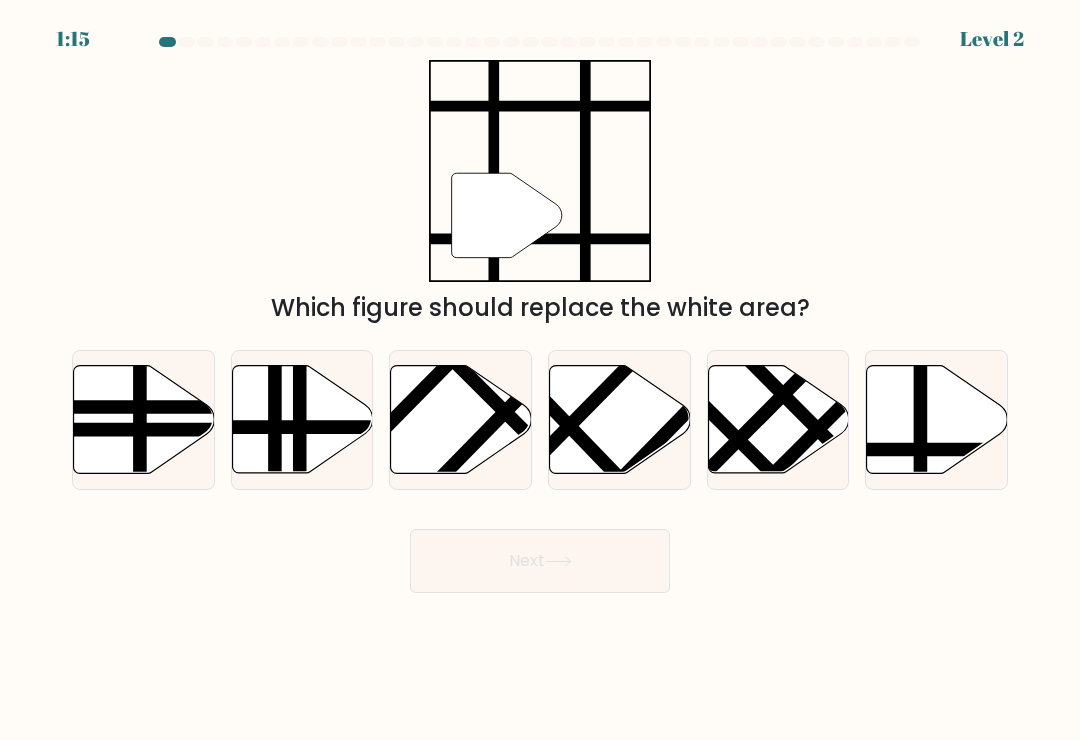 click at bounding box center [937, 420] 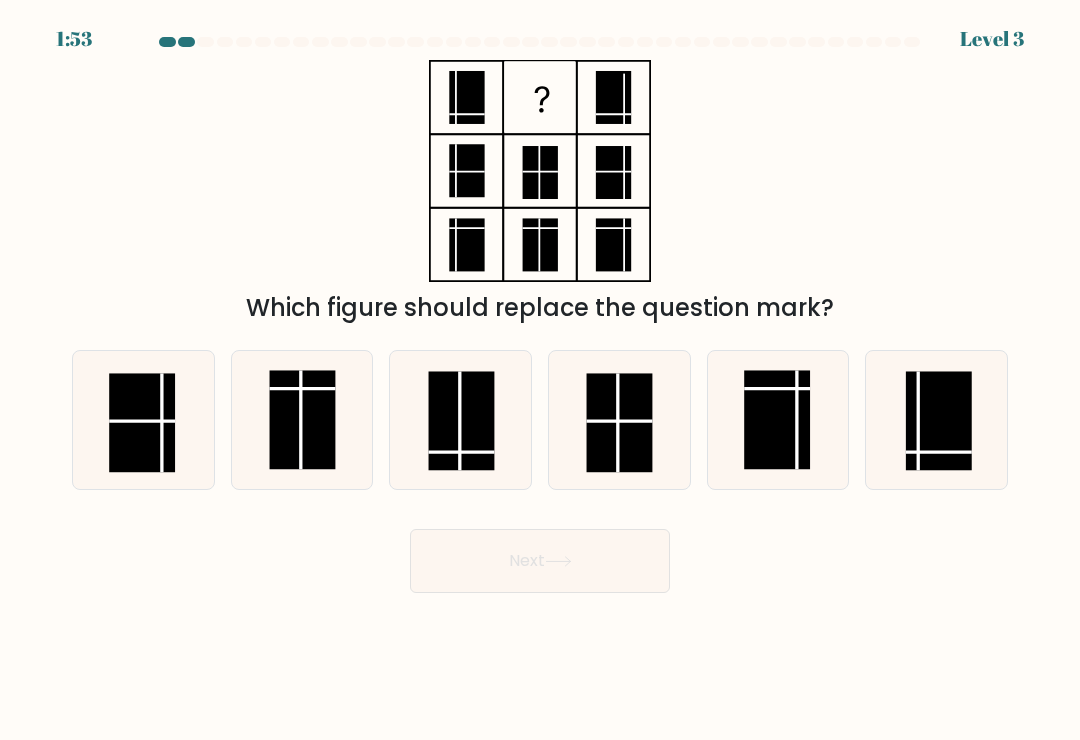 click at bounding box center (620, 421) 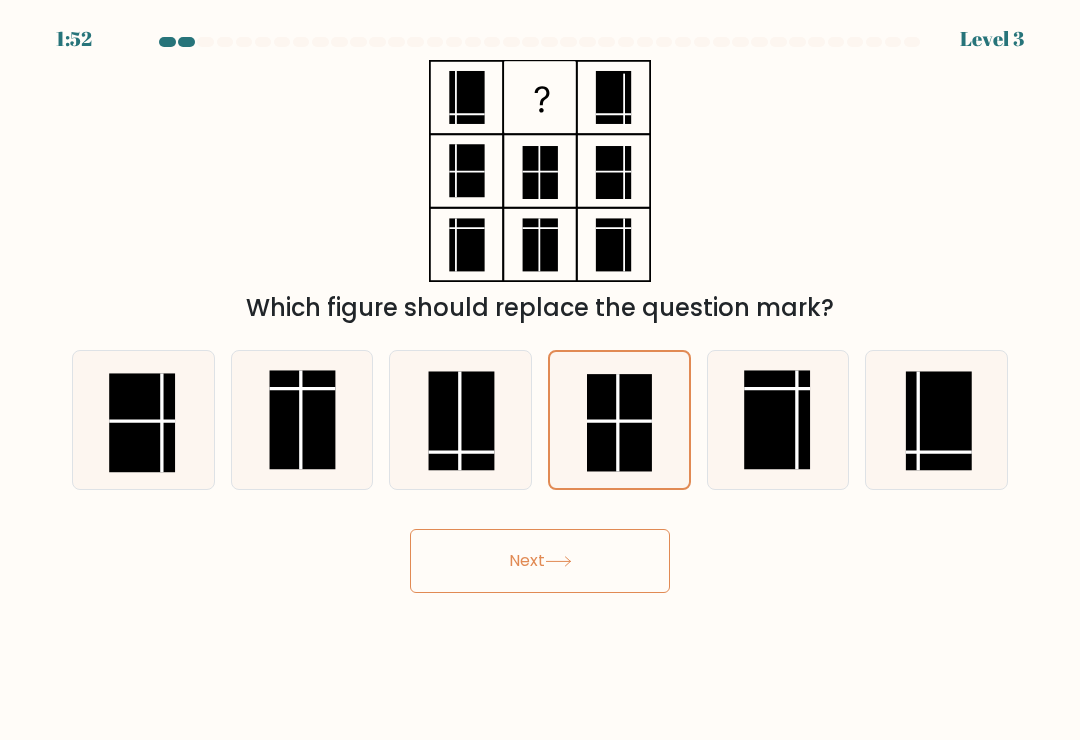 click on "Next" at bounding box center (540, 561) 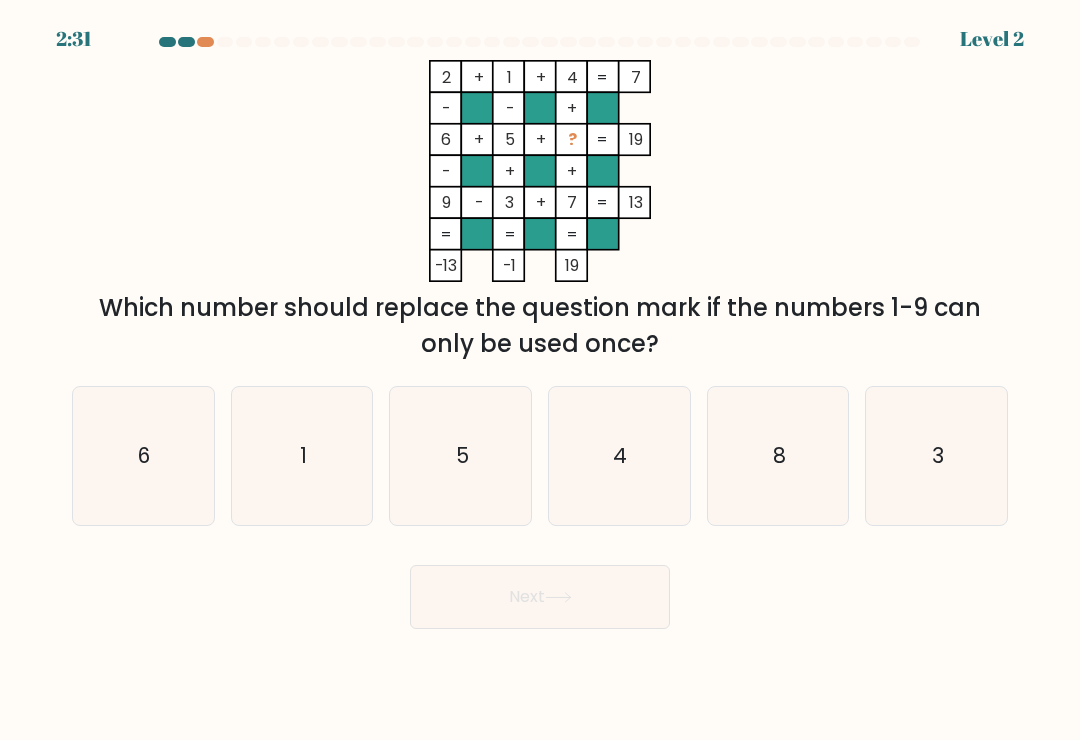 click on "8" at bounding box center (778, 456) 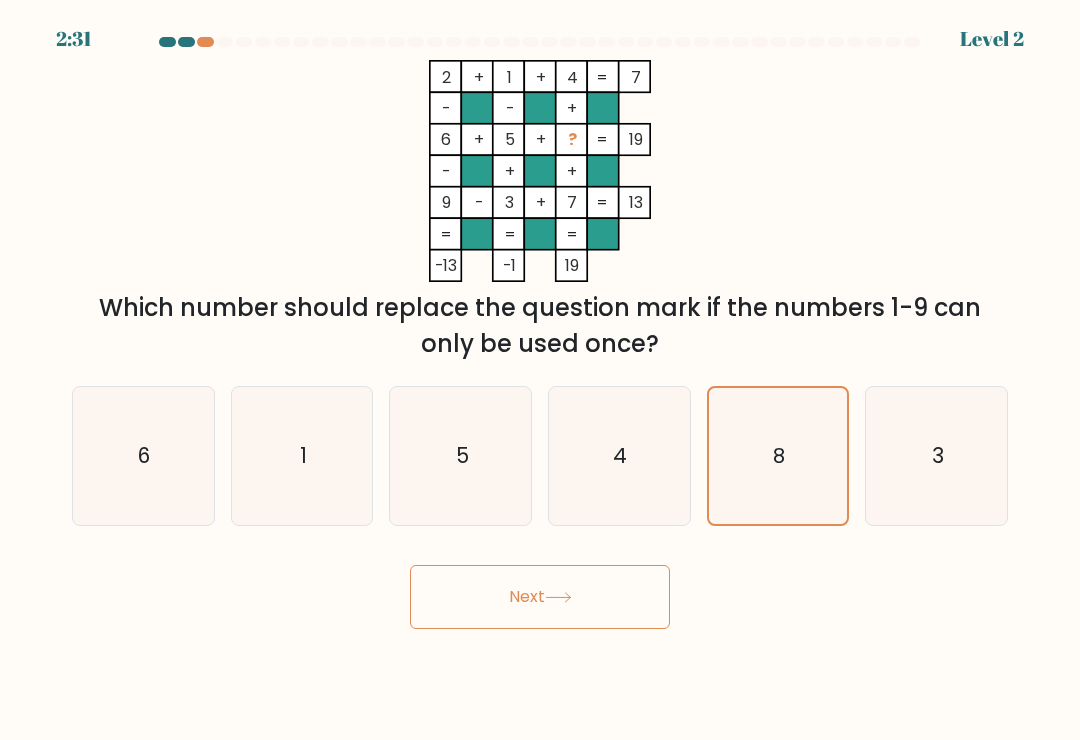 click on "Next" at bounding box center [540, 597] 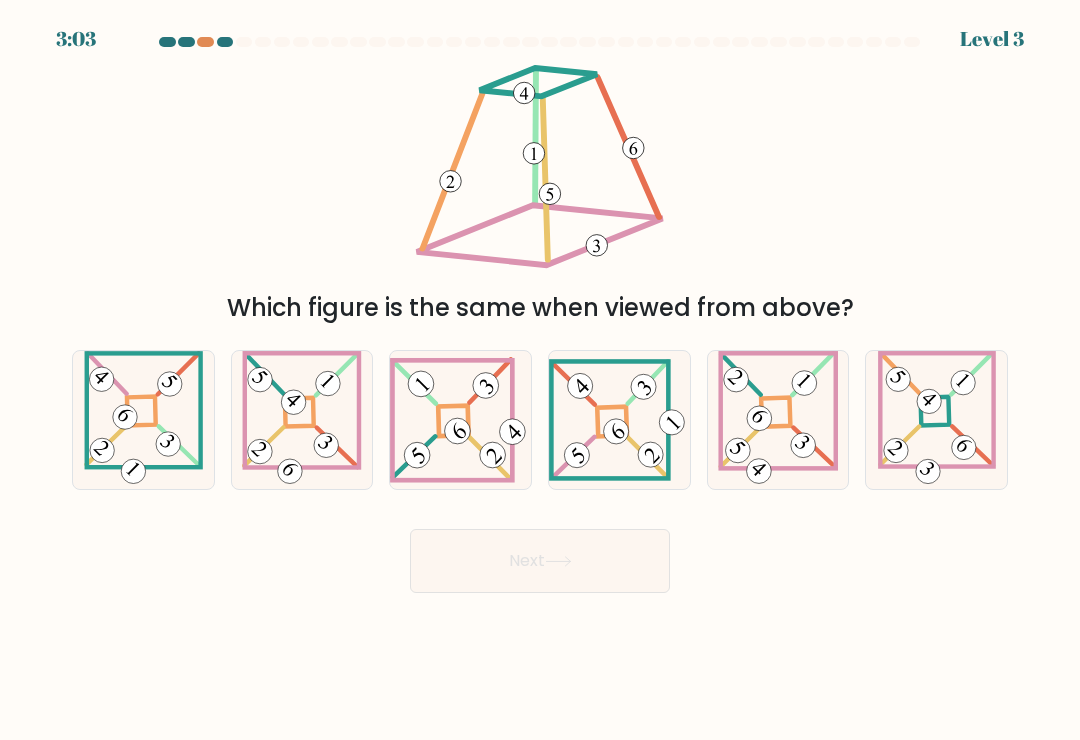 click at bounding box center (934, 411) 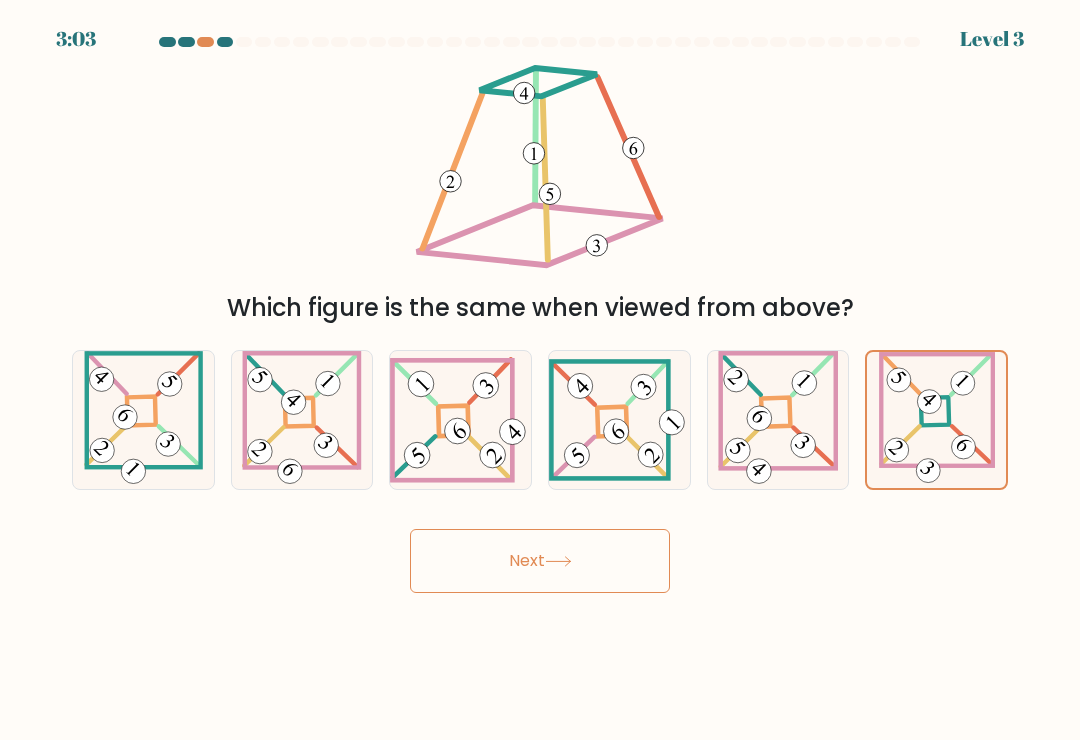 click on "Next" at bounding box center (540, 561) 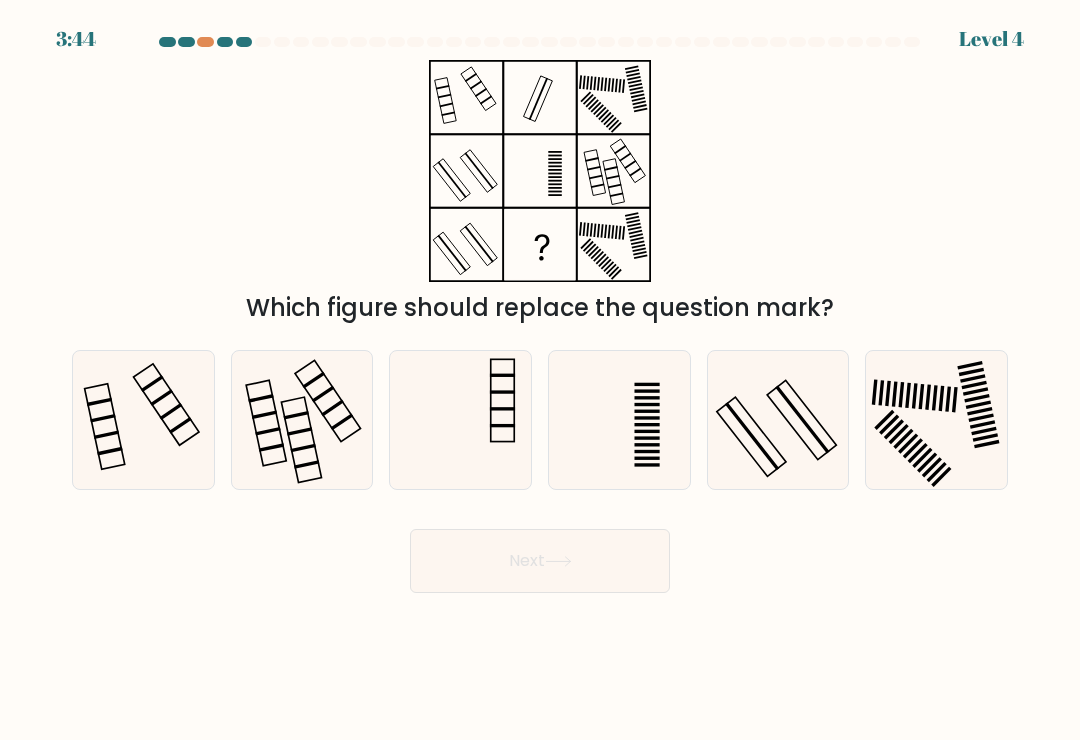 click at bounding box center (619, 420) 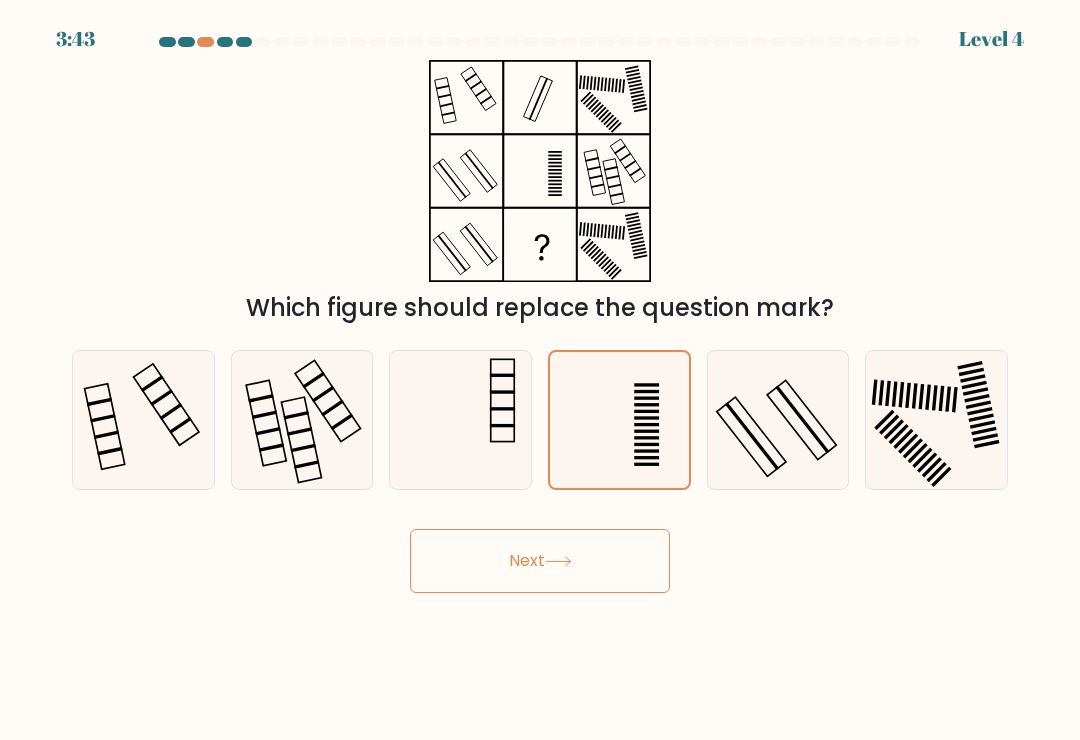 click on "Next" at bounding box center [540, 561] 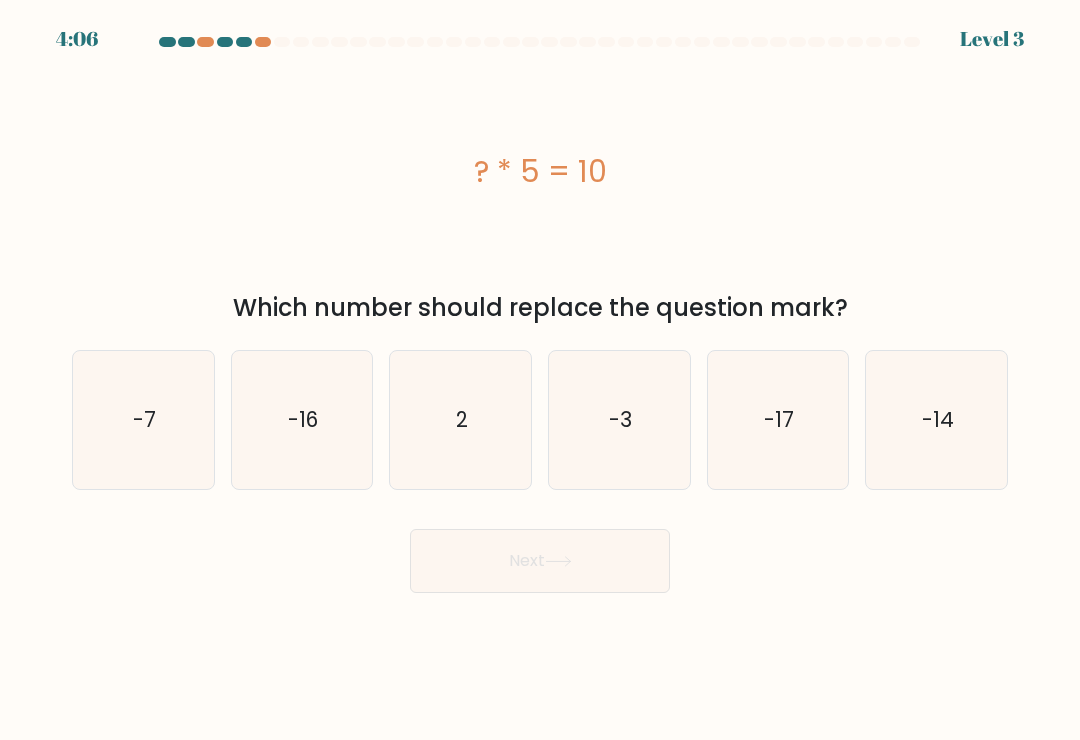 click on "2" at bounding box center [461, 420] 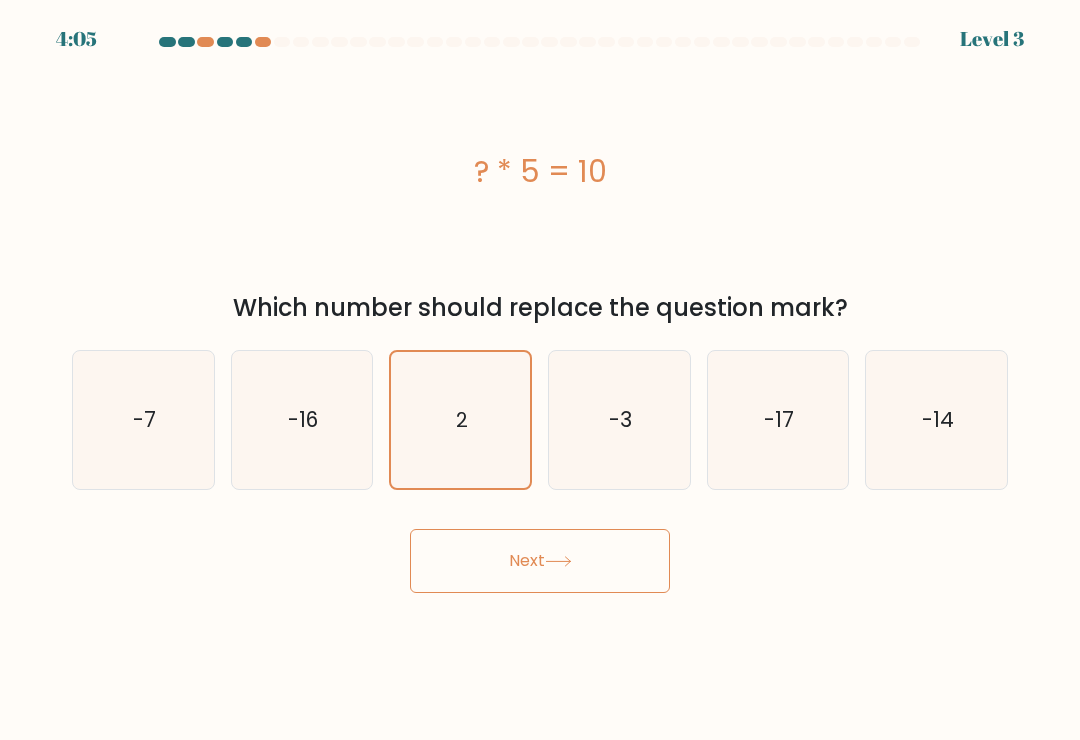 click on "Next" at bounding box center (540, 561) 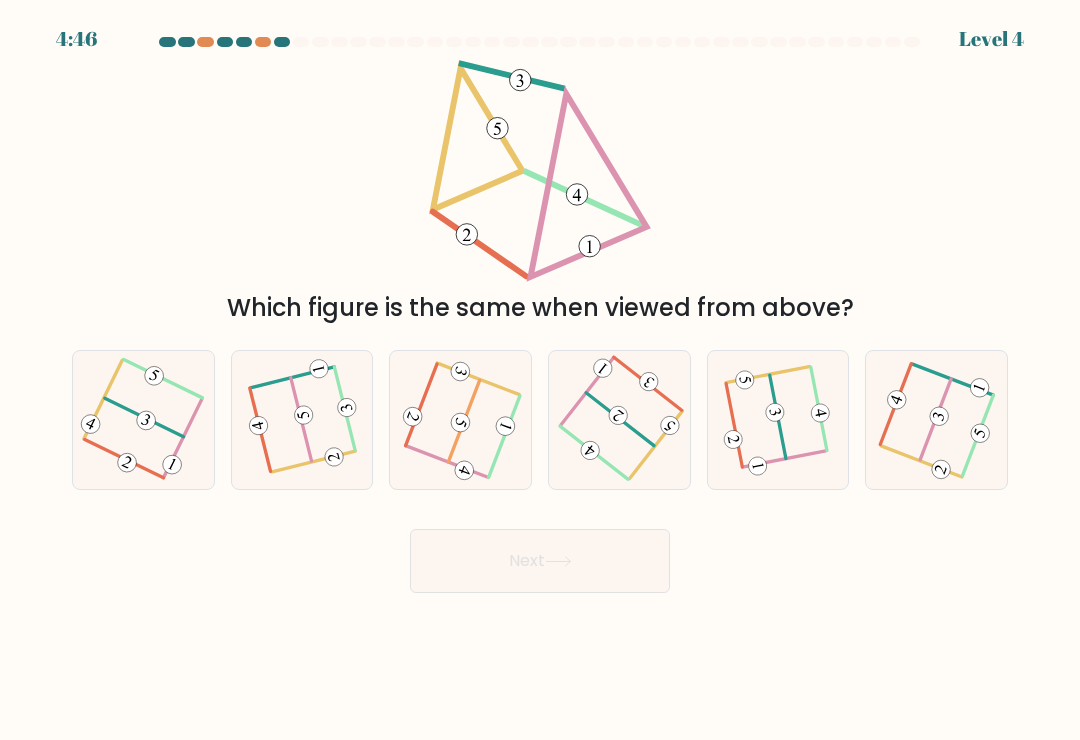 click at bounding box center (778, 420) 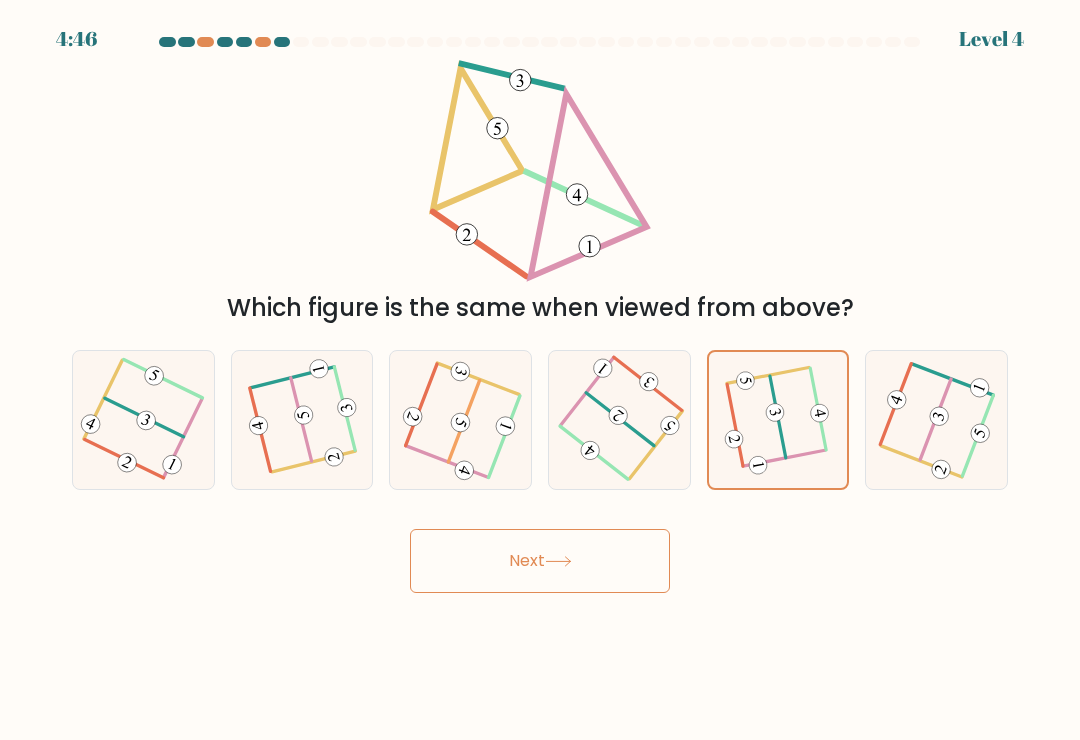 click on "Next" at bounding box center [540, 561] 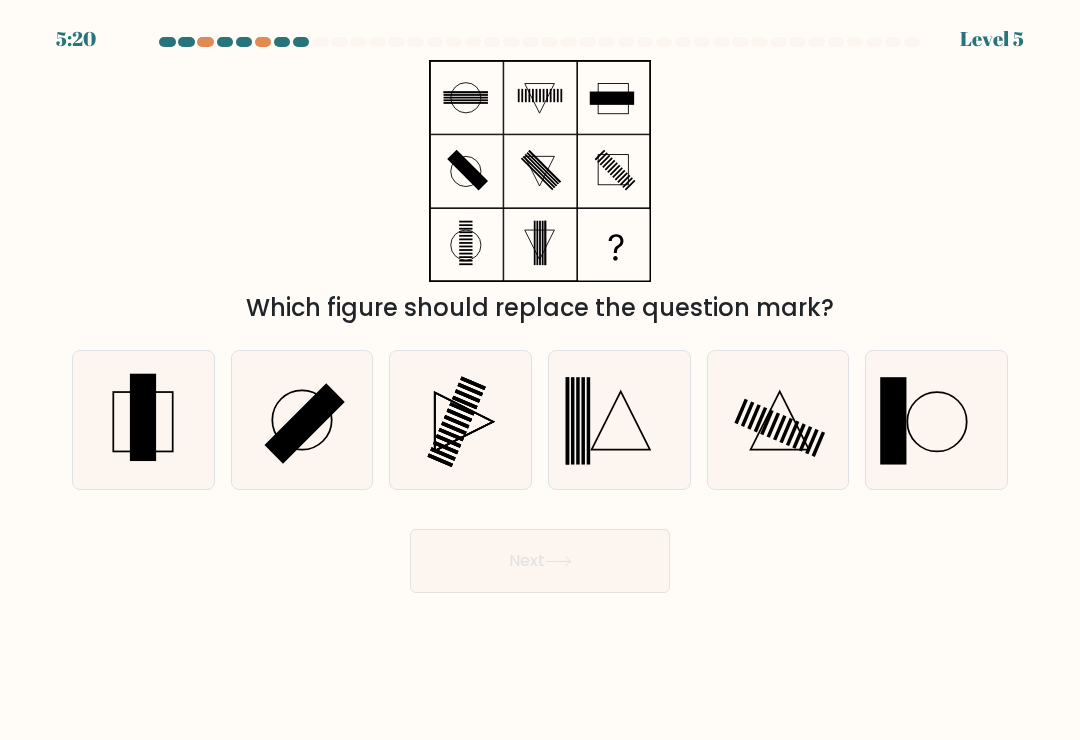 click at bounding box center [304, 423] 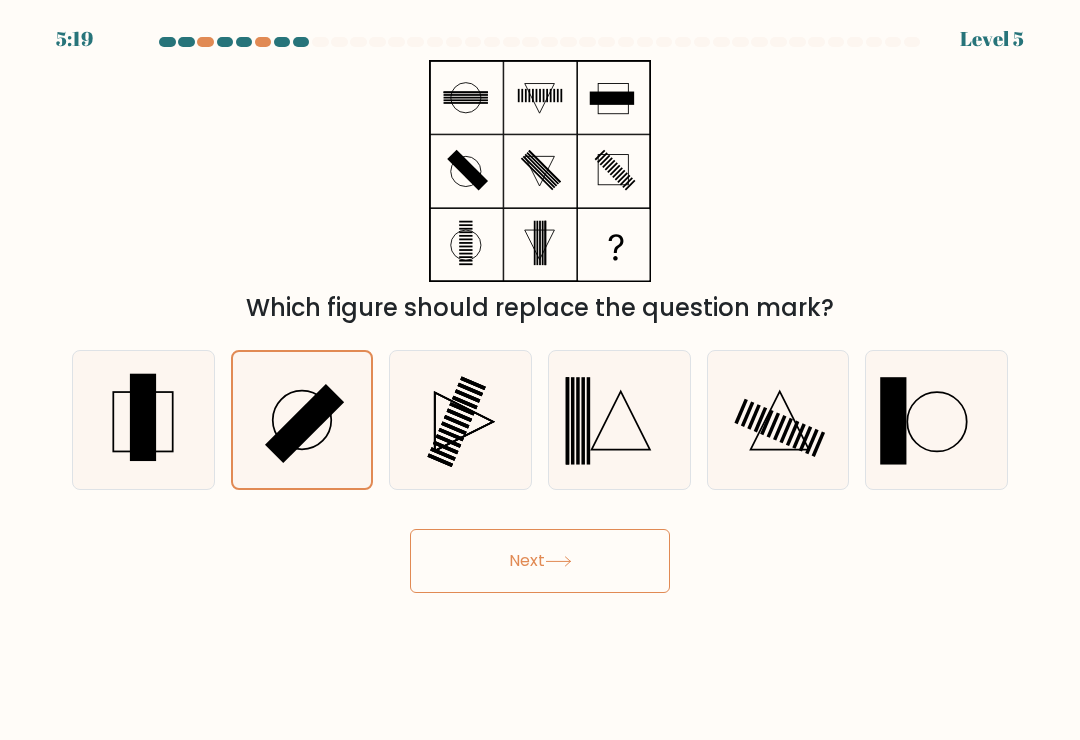 click on "Next" at bounding box center (540, 561) 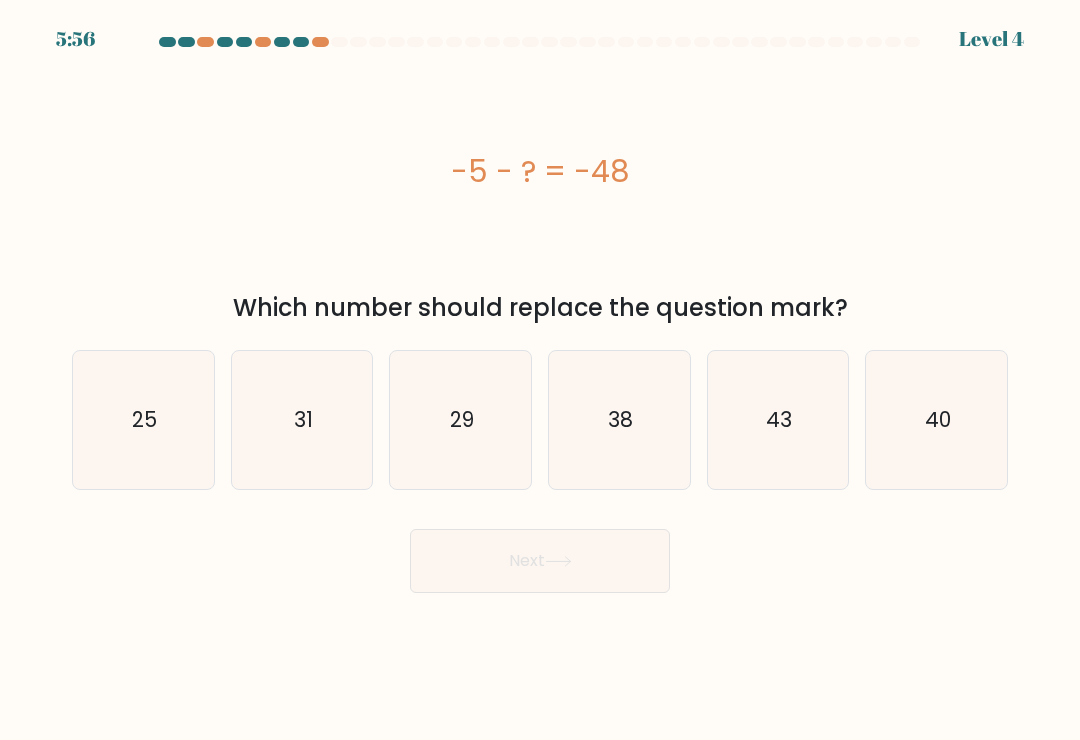 click on "43" at bounding box center [778, 420] 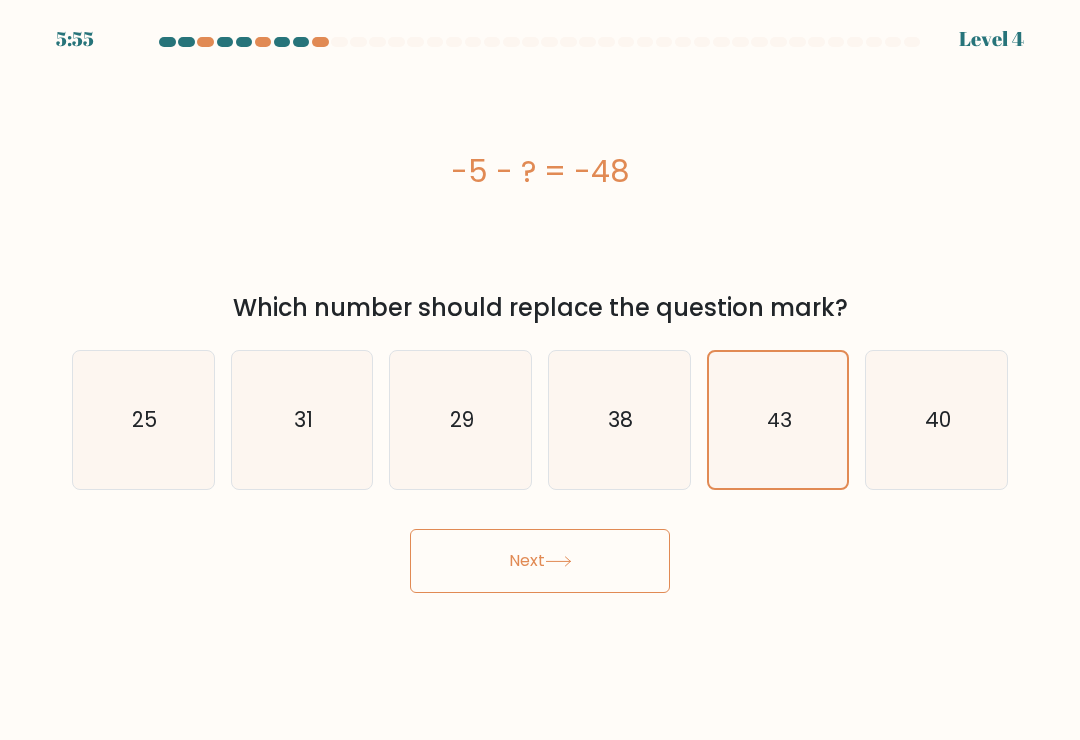 click on "Next" at bounding box center (540, 561) 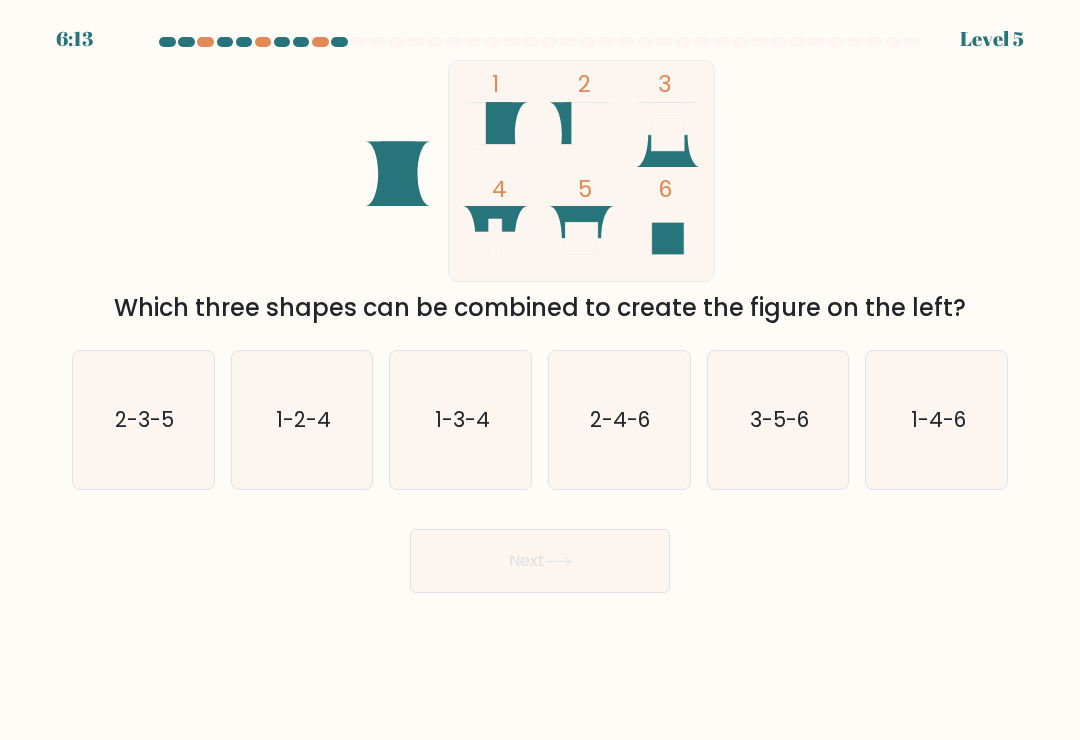 click on "2-4-6" at bounding box center (619, 420) 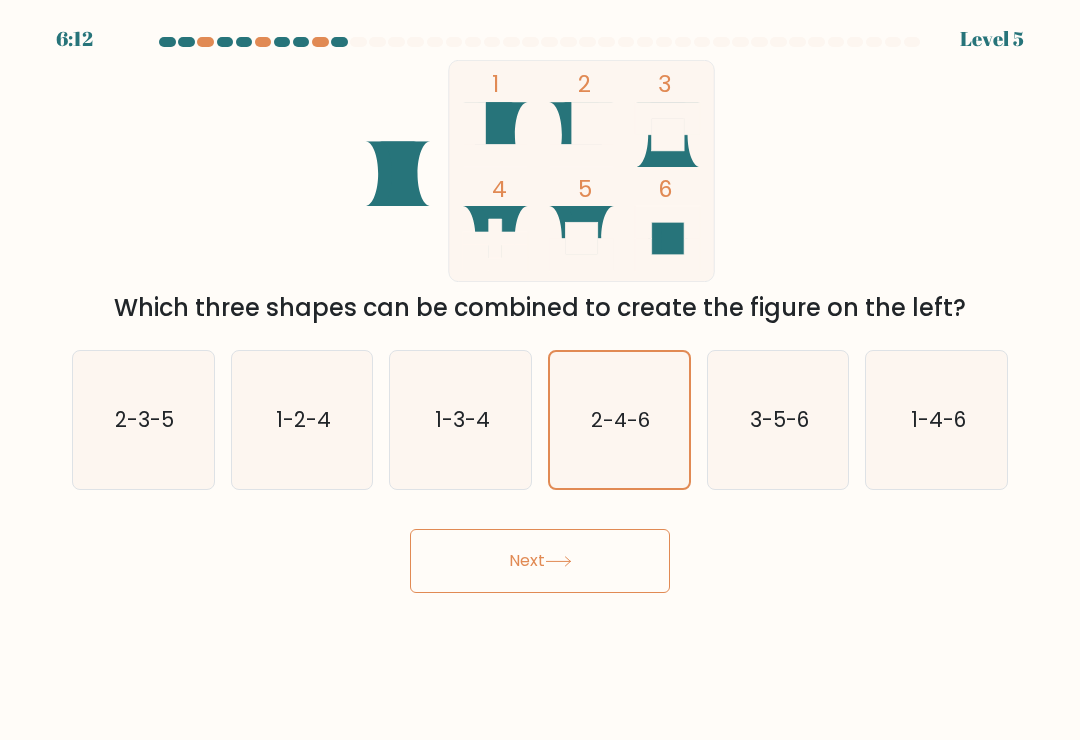 click on "Next" at bounding box center (540, 561) 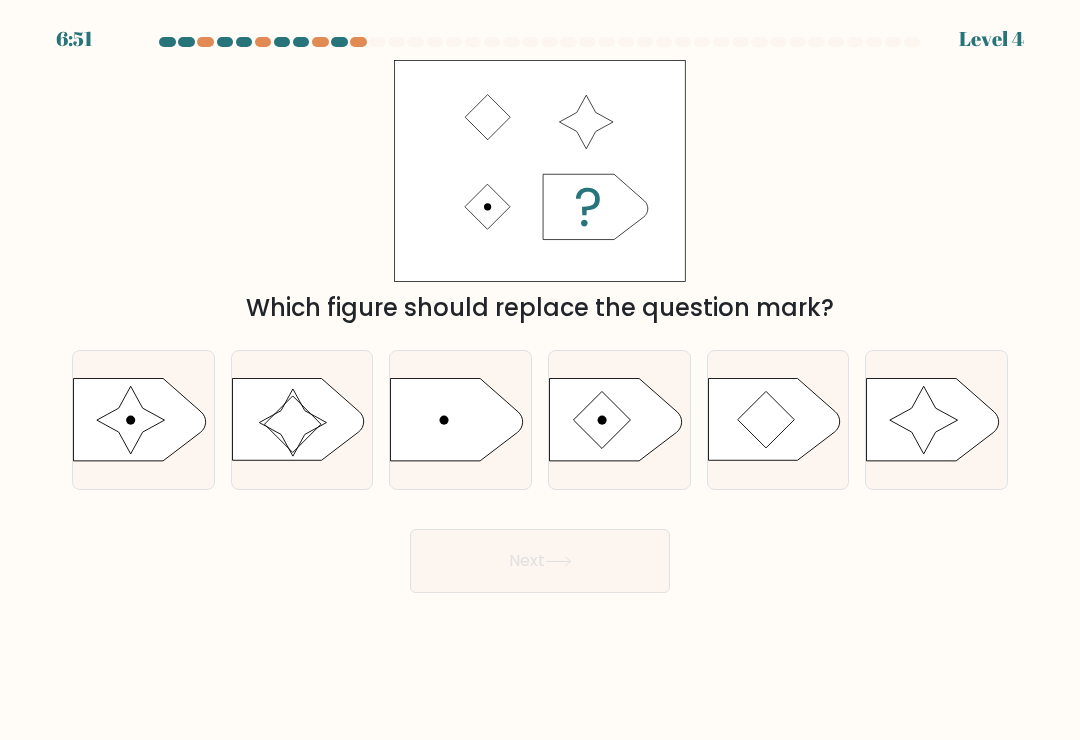 click at bounding box center [933, 420] 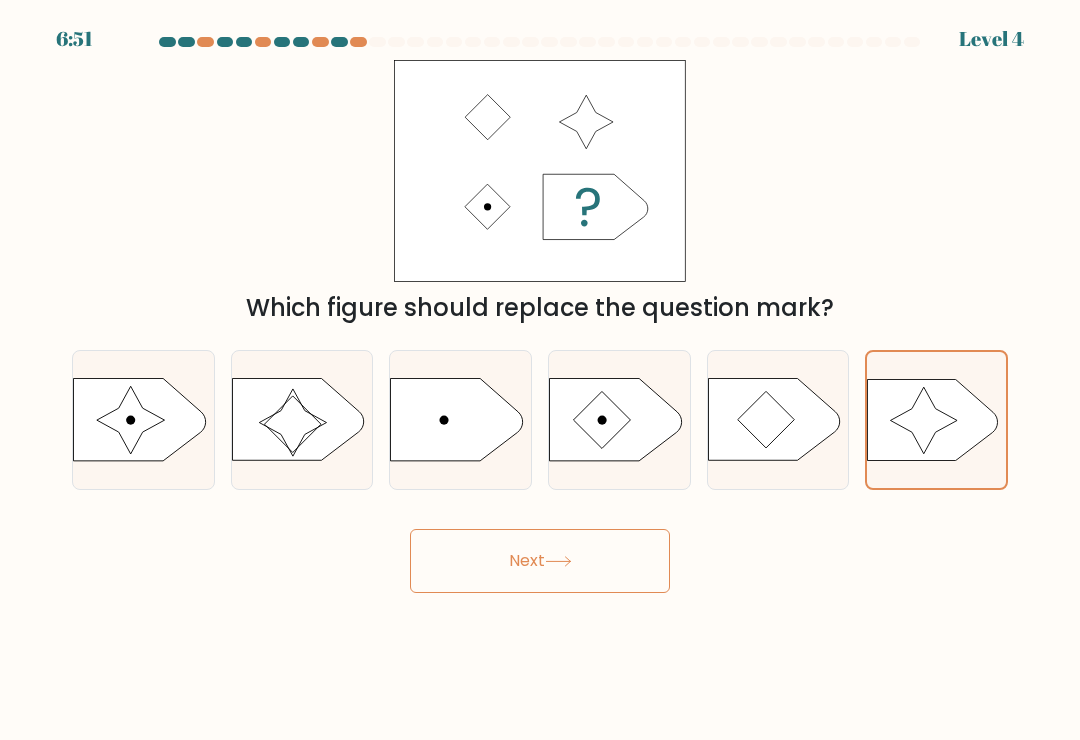 click on "Next" at bounding box center [540, 561] 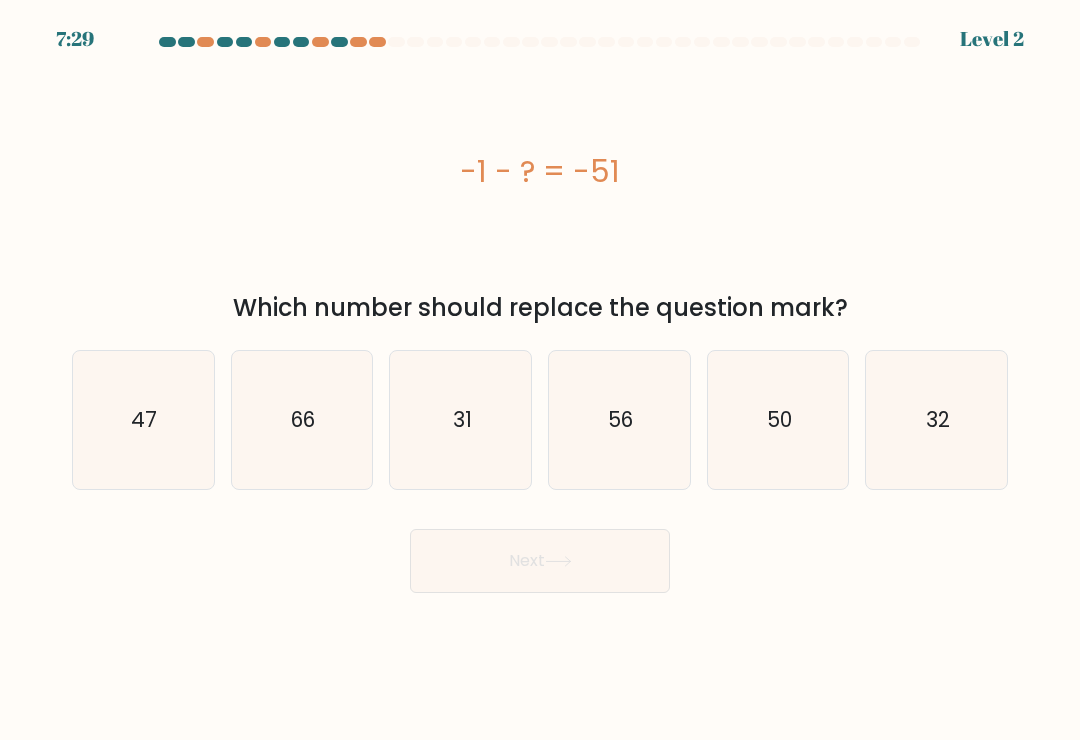 click on "50" at bounding box center [778, 420] 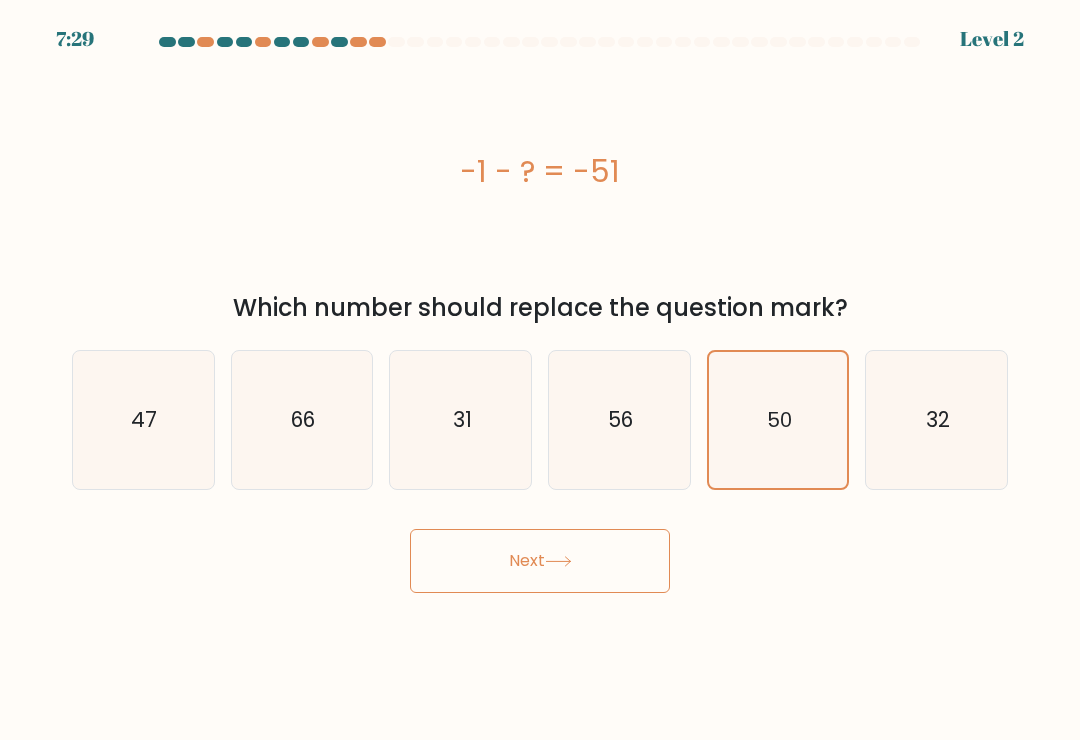 click on "Next" at bounding box center [540, 561] 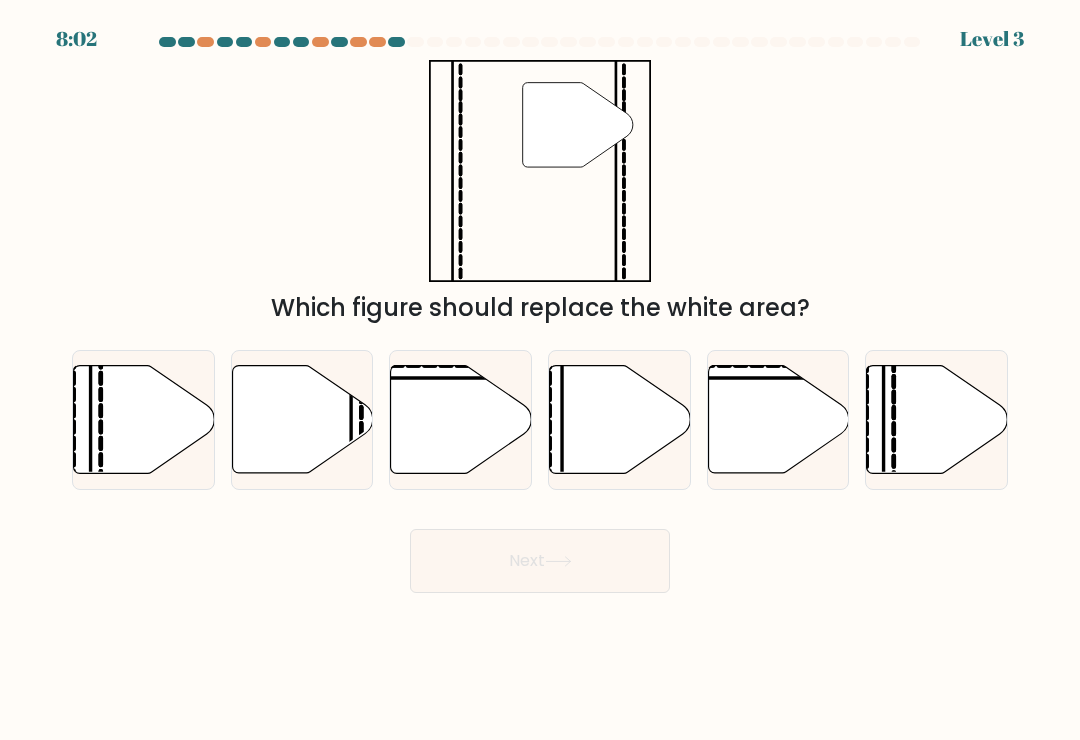 click at bounding box center [302, 420] 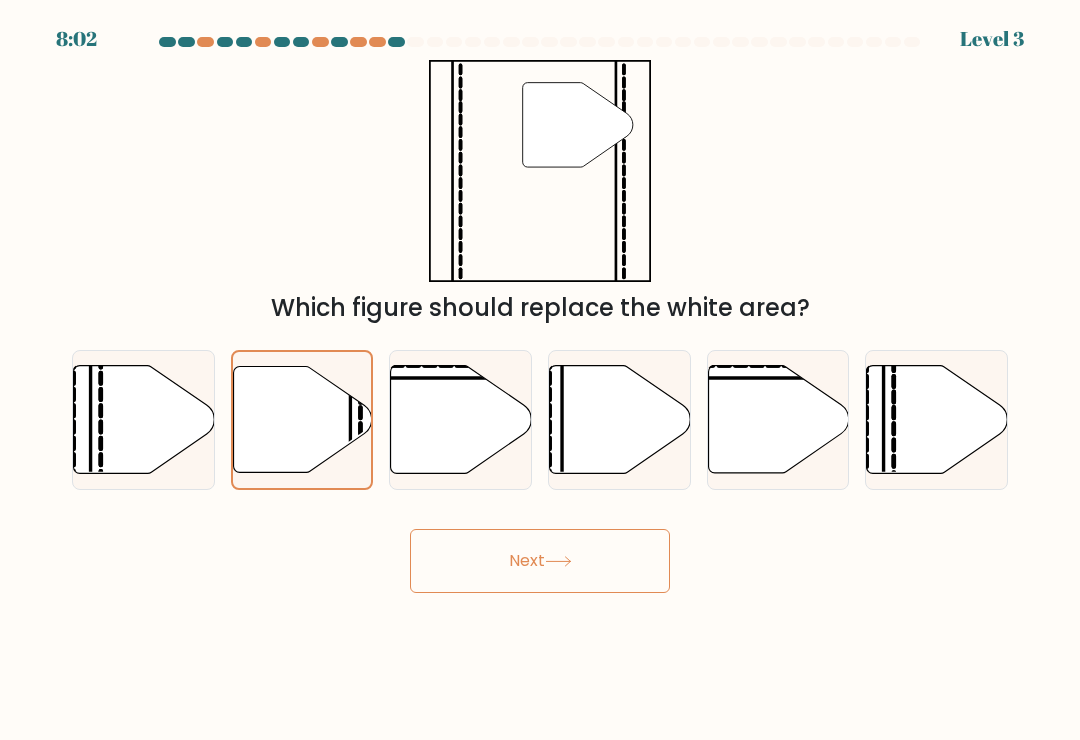 click on "Next" at bounding box center (540, 561) 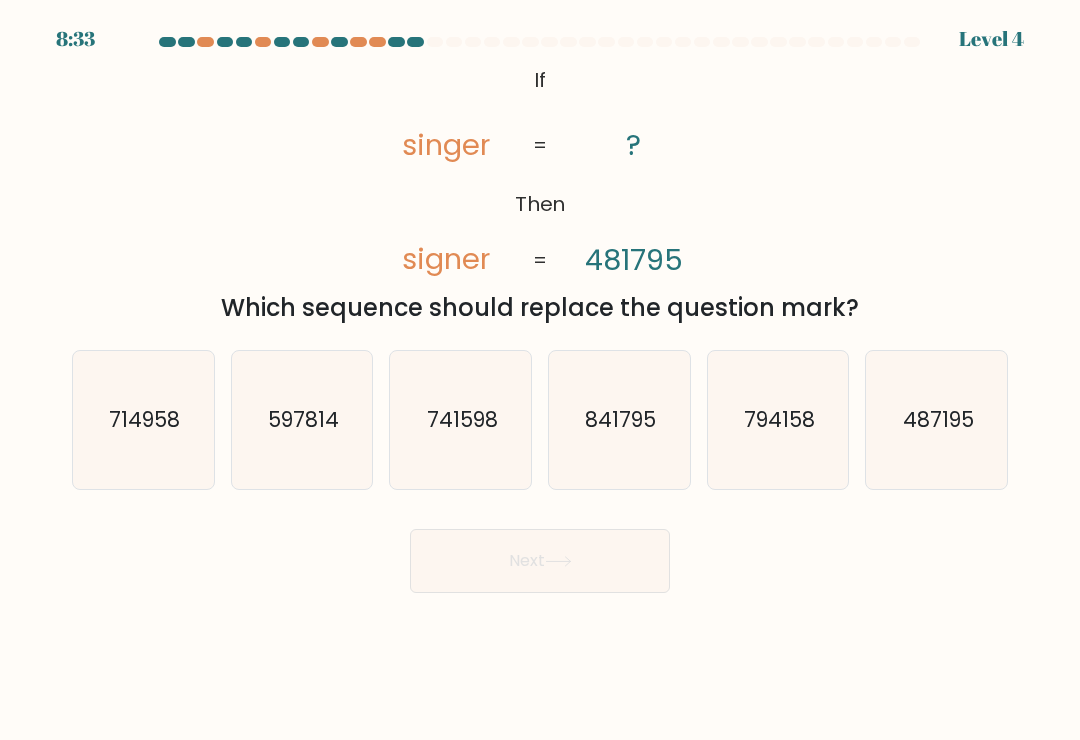 click on "841795" at bounding box center (620, 419) 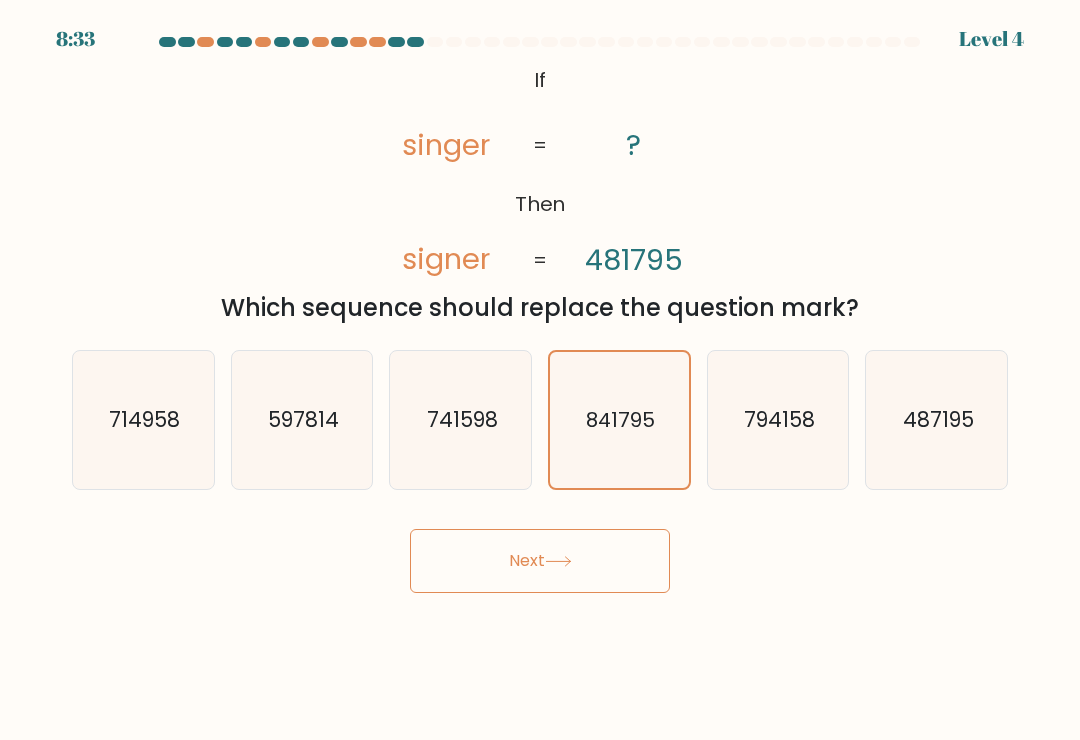 click on "Next" at bounding box center (540, 561) 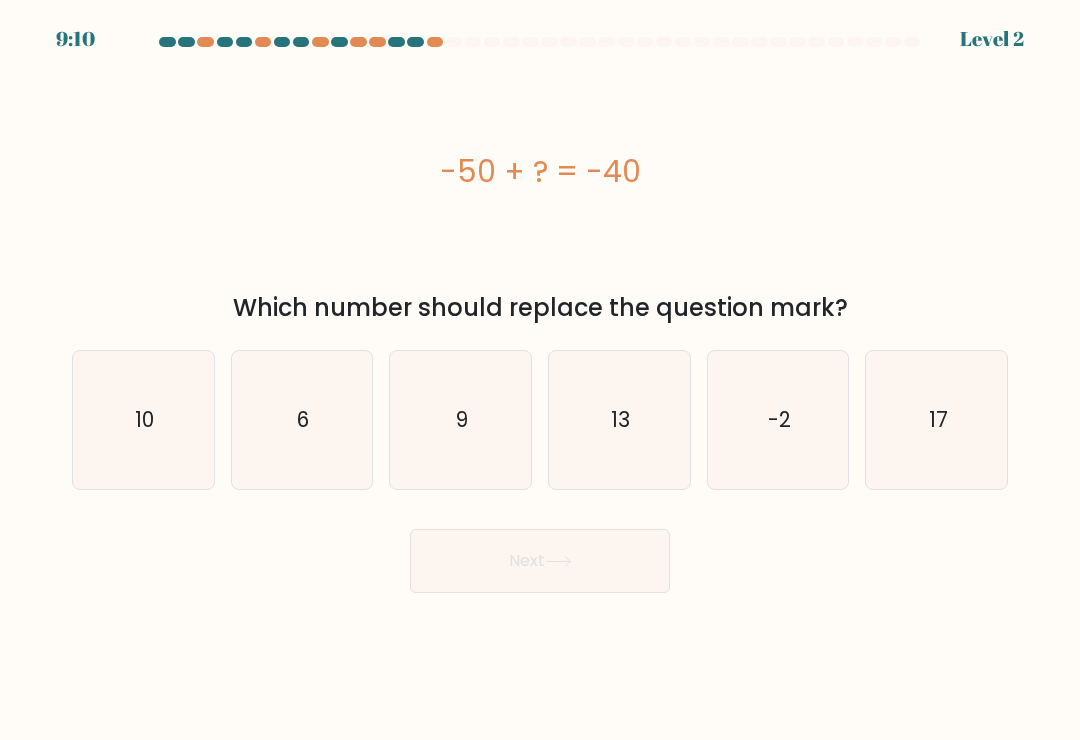 click on "17" at bounding box center (937, 420) 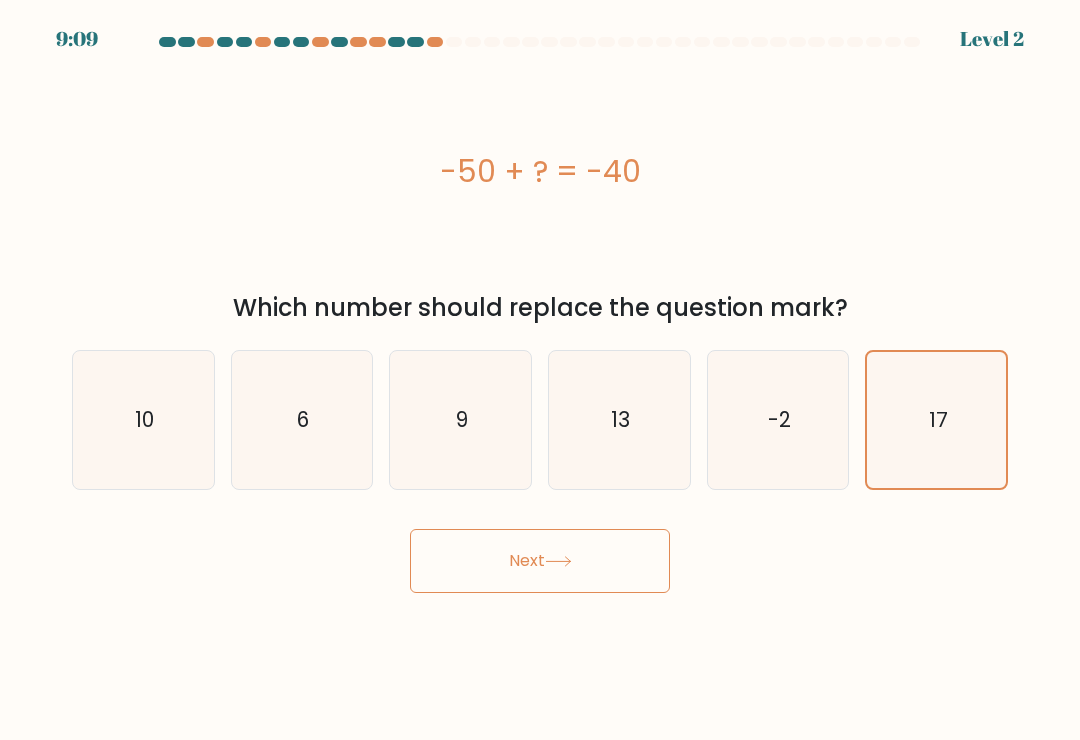 click on "10" at bounding box center (144, 419) 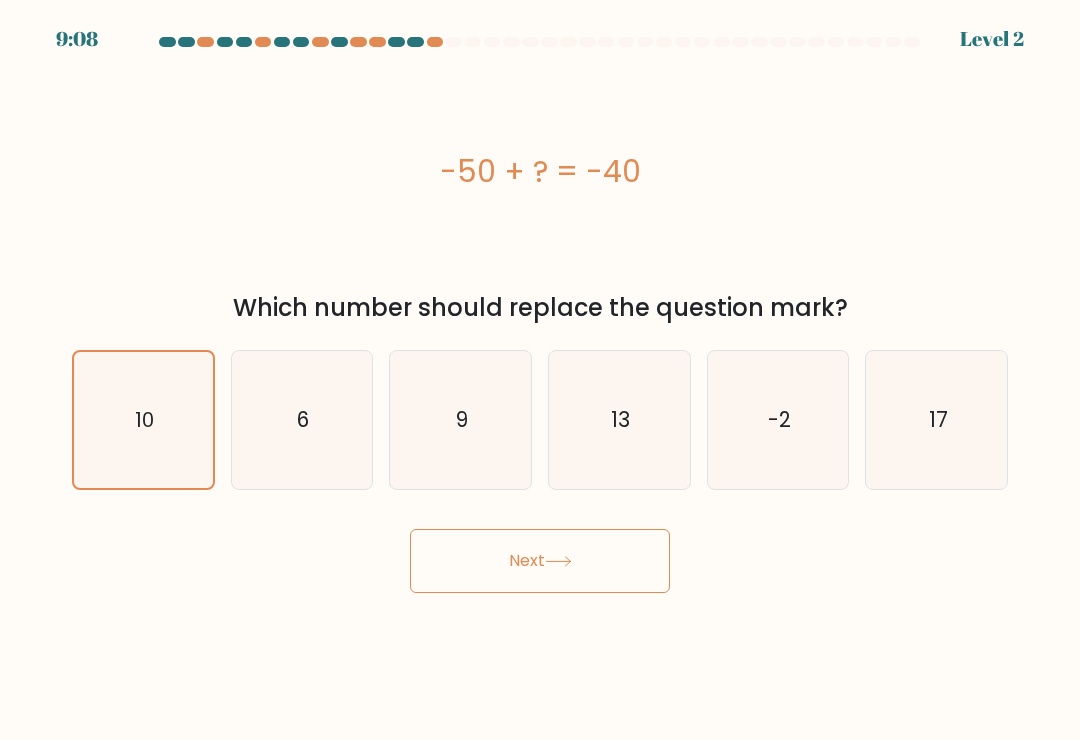 click on "Next" at bounding box center [540, 561] 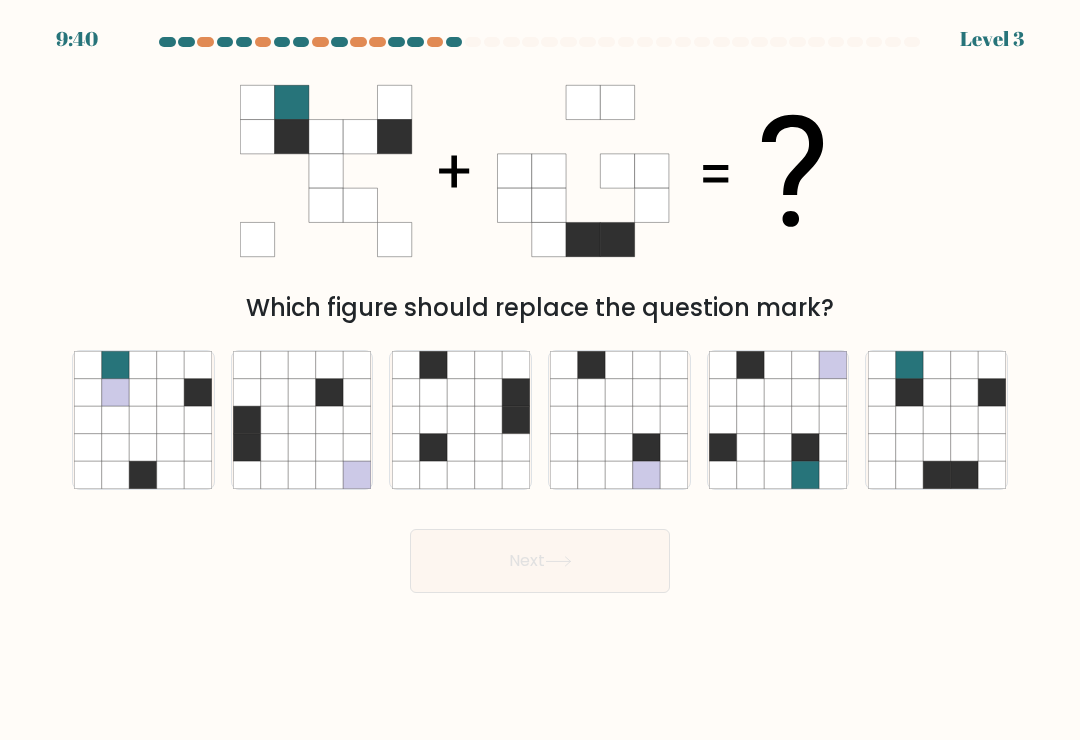click at bounding box center (908, 392) 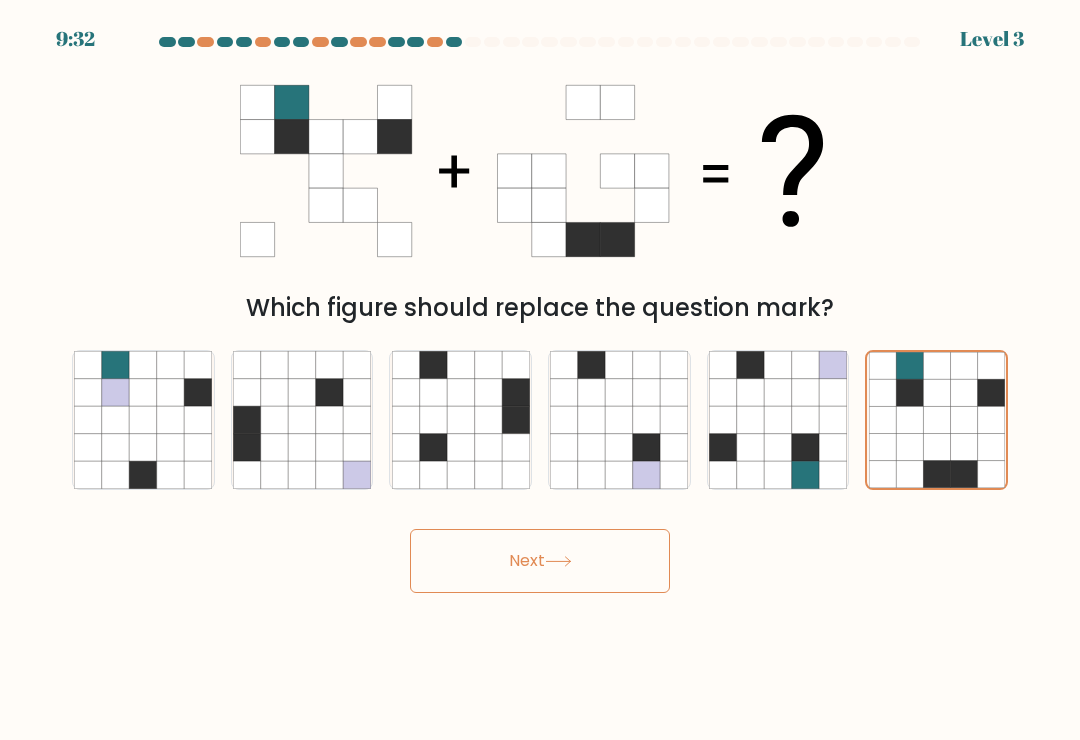 click on "Next" at bounding box center [540, 561] 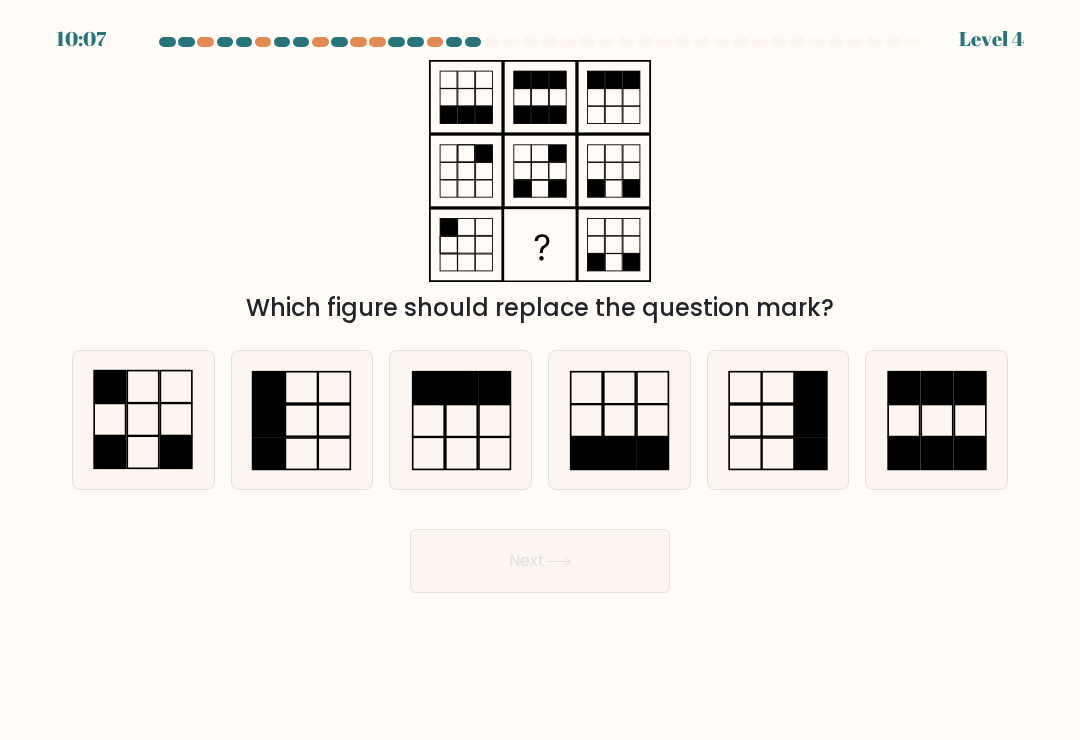 click at bounding box center [619, 420] 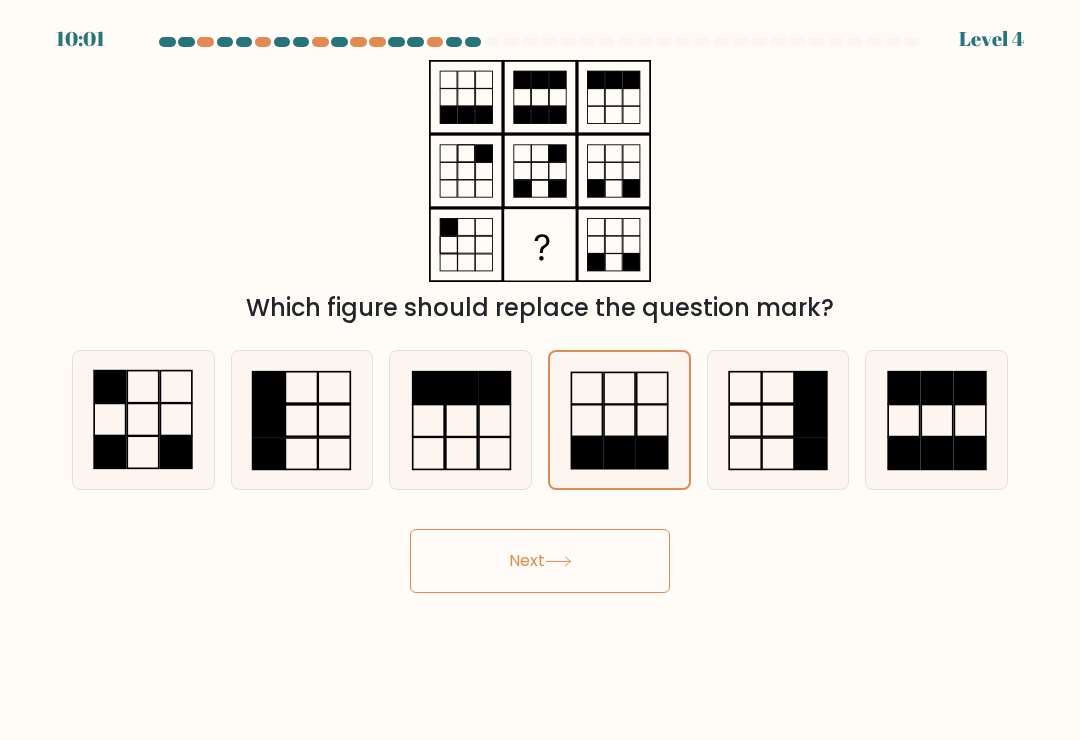 click on "Next" at bounding box center [540, 561] 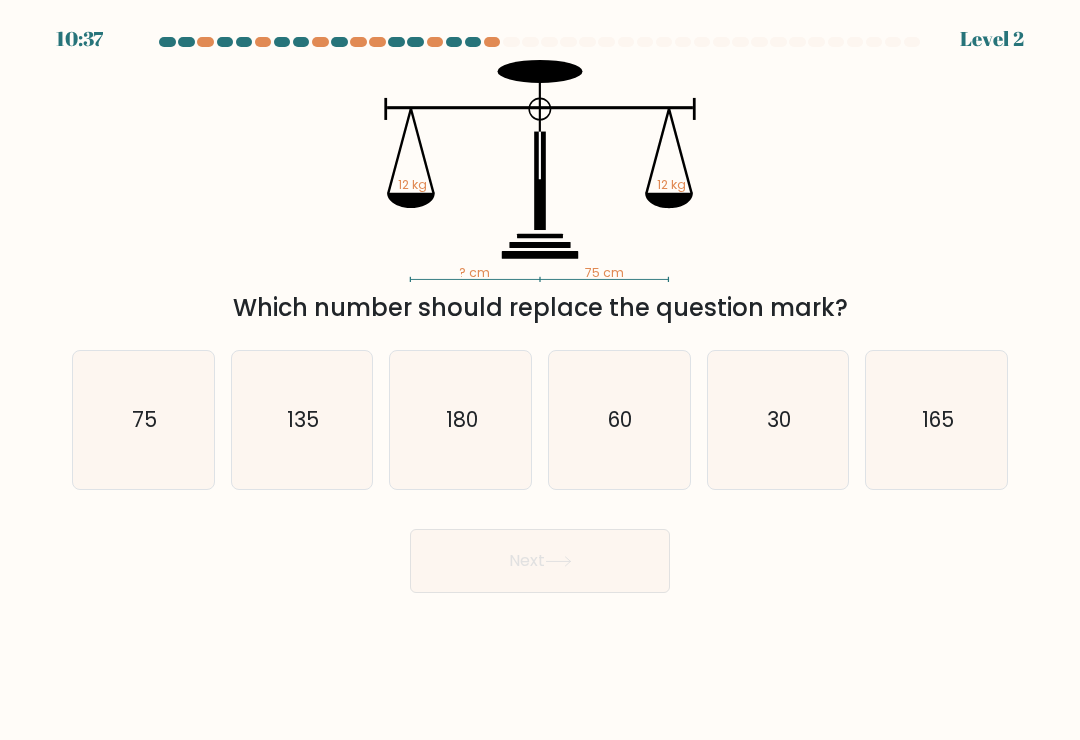 click on "165" at bounding box center [937, 420] 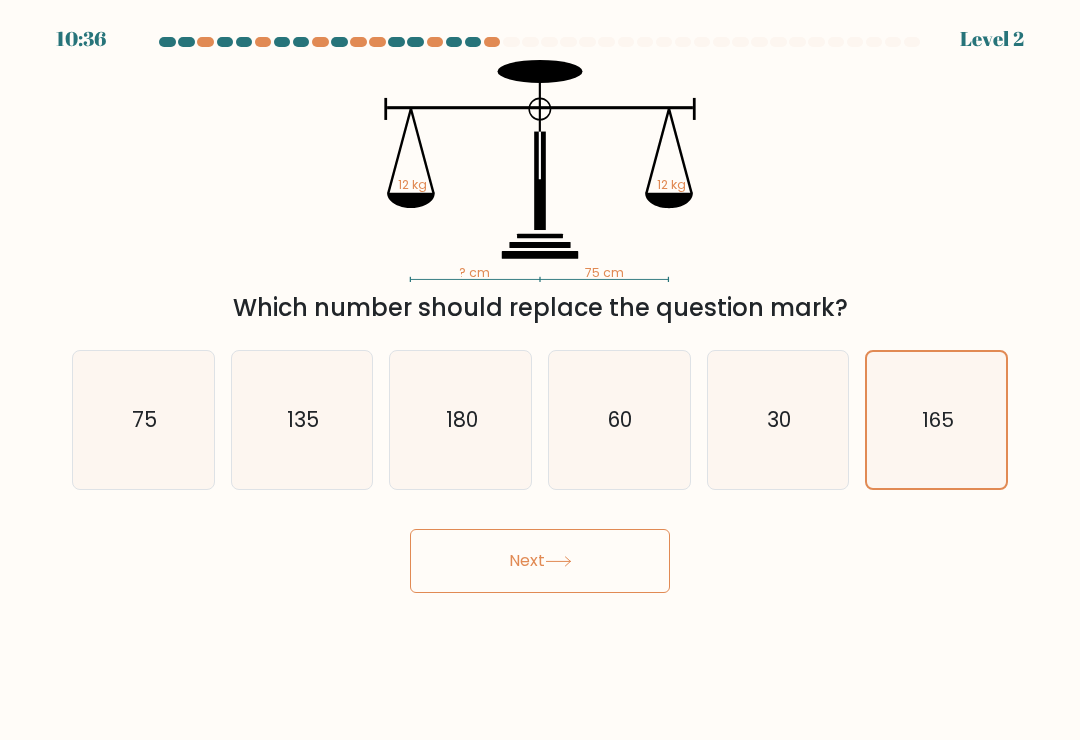 click on "Next" at bounding box center (540, 561) 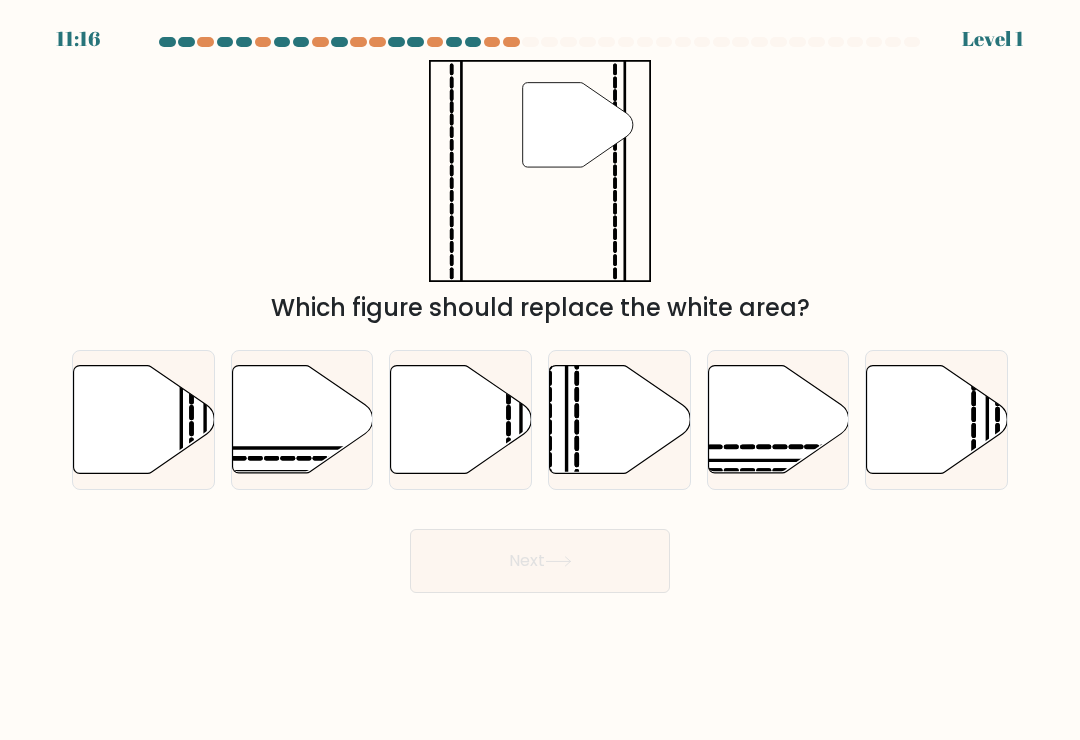 click at bounding box center [461, 420] 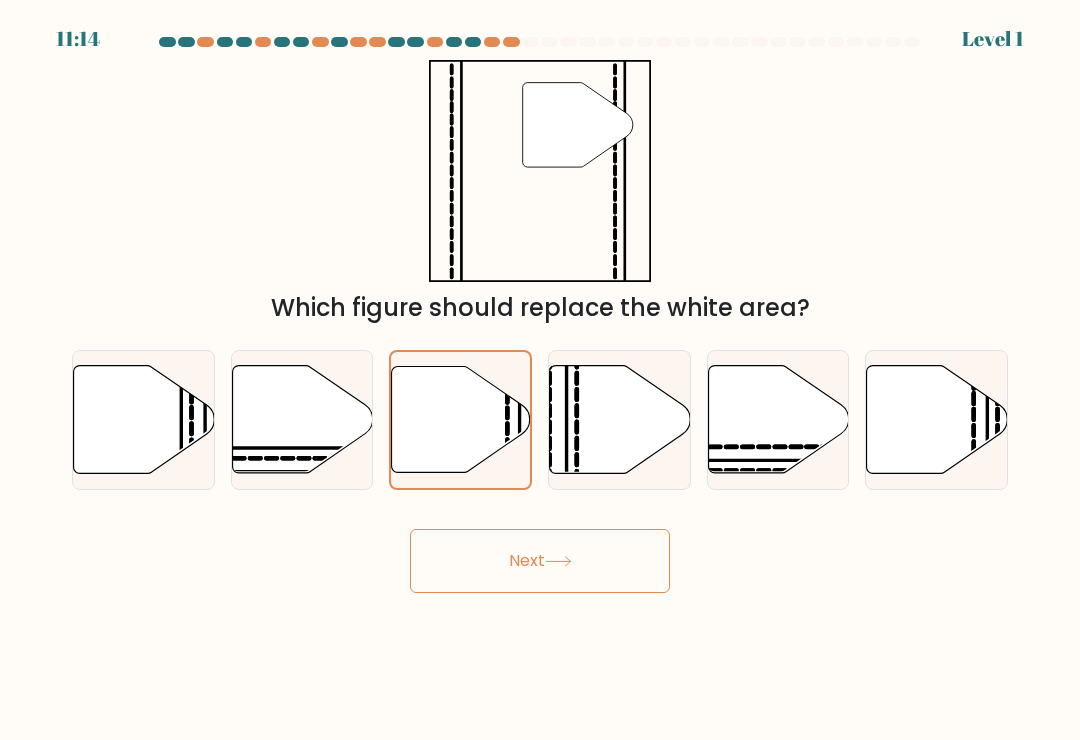 click on "Next" at bounding box center (540, 561) 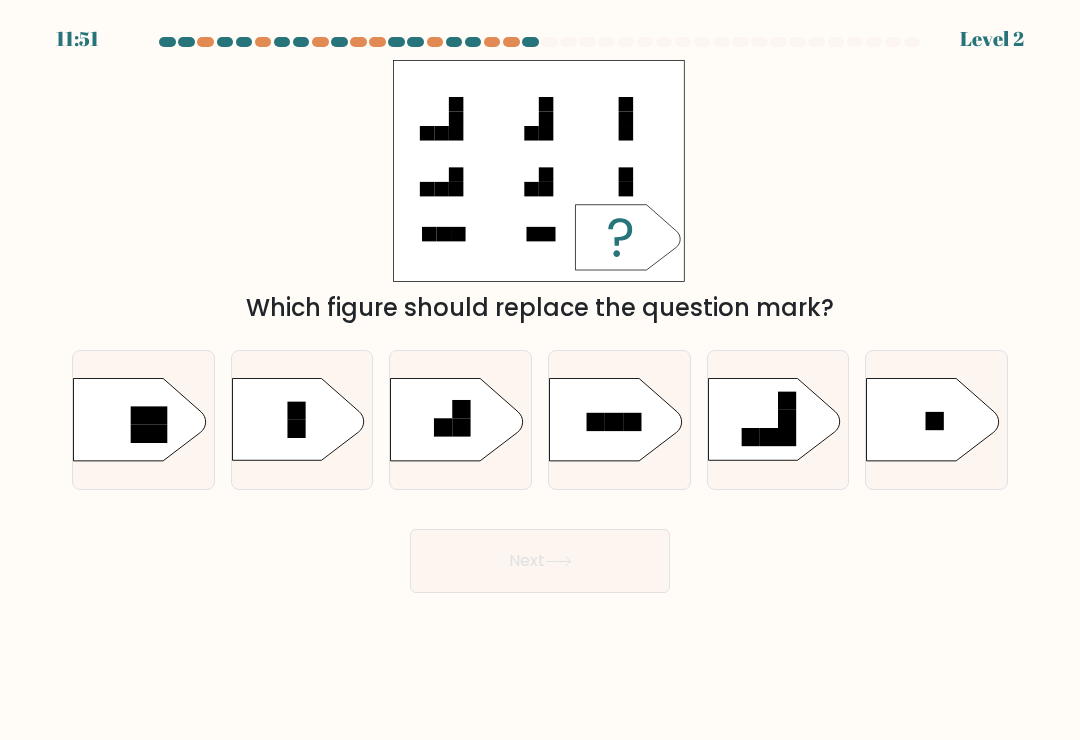 click at bounding box center (933, 420) 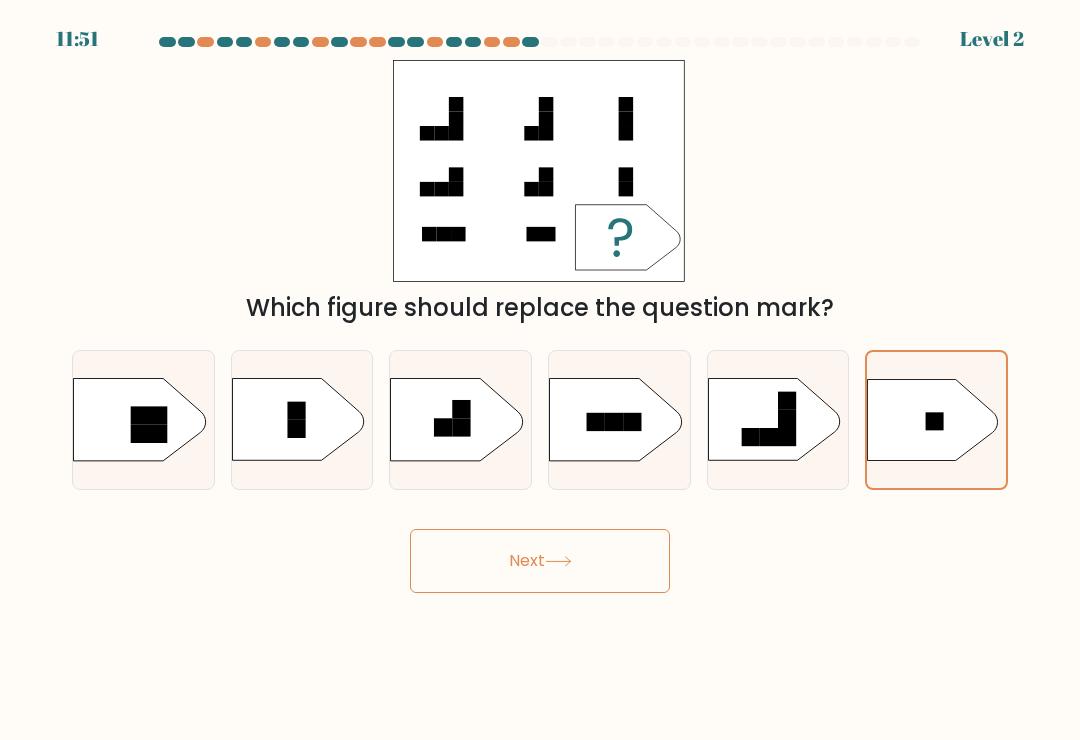 click on "Next" at bounding box center [540, 561] 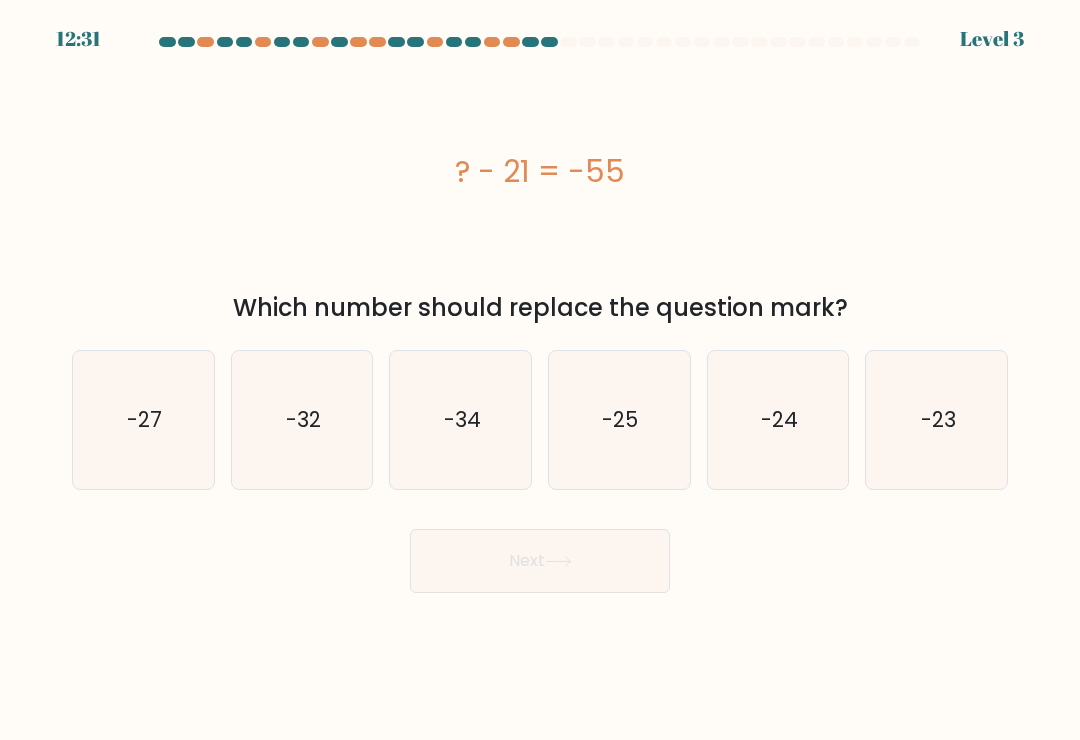 click on "-34" at bounding box center [461, 420] 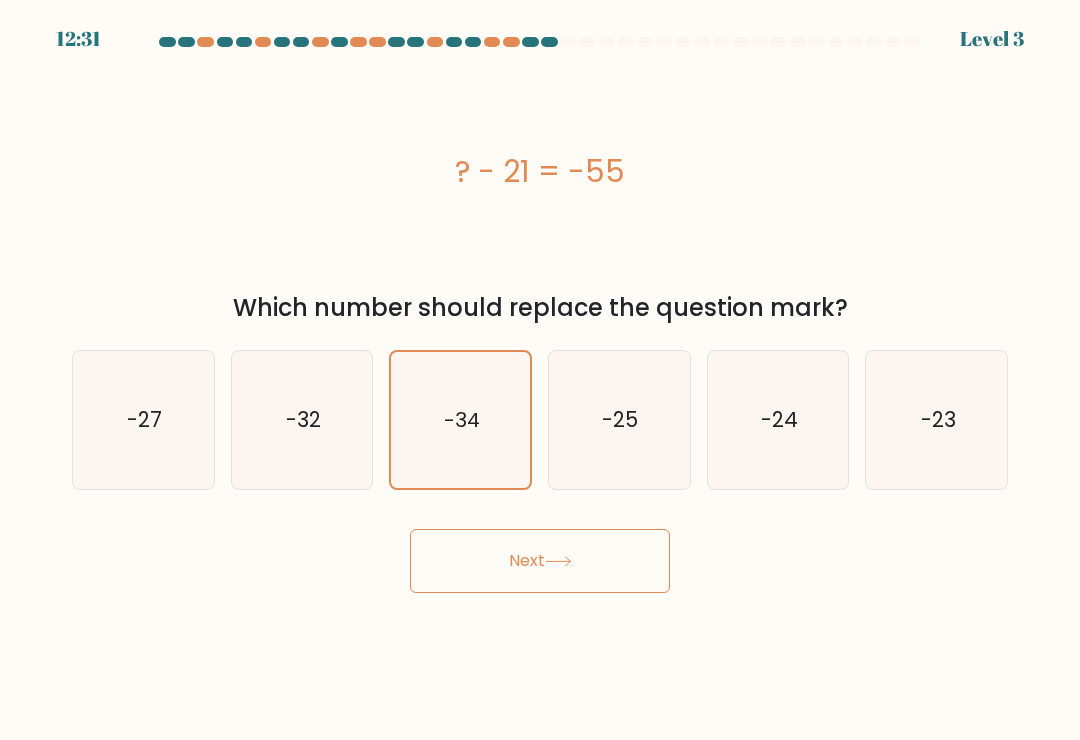 click on "Next" at bounding box center (540, 561) 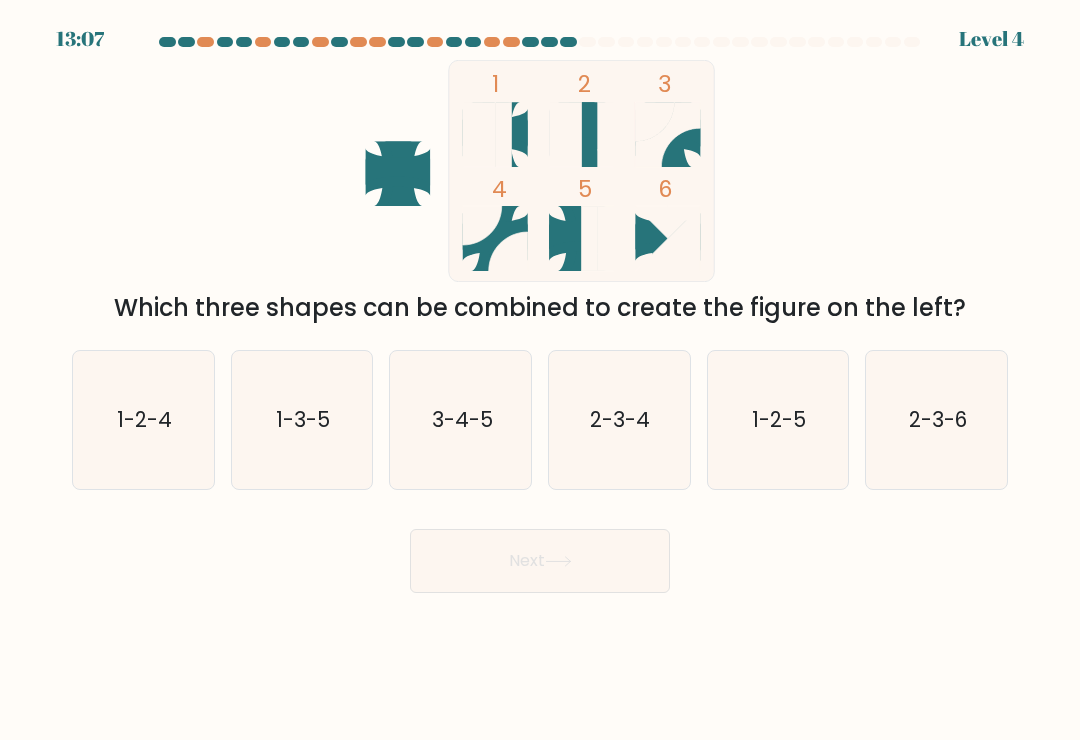 click on "1-2-4" at bounding box center [143, 420] 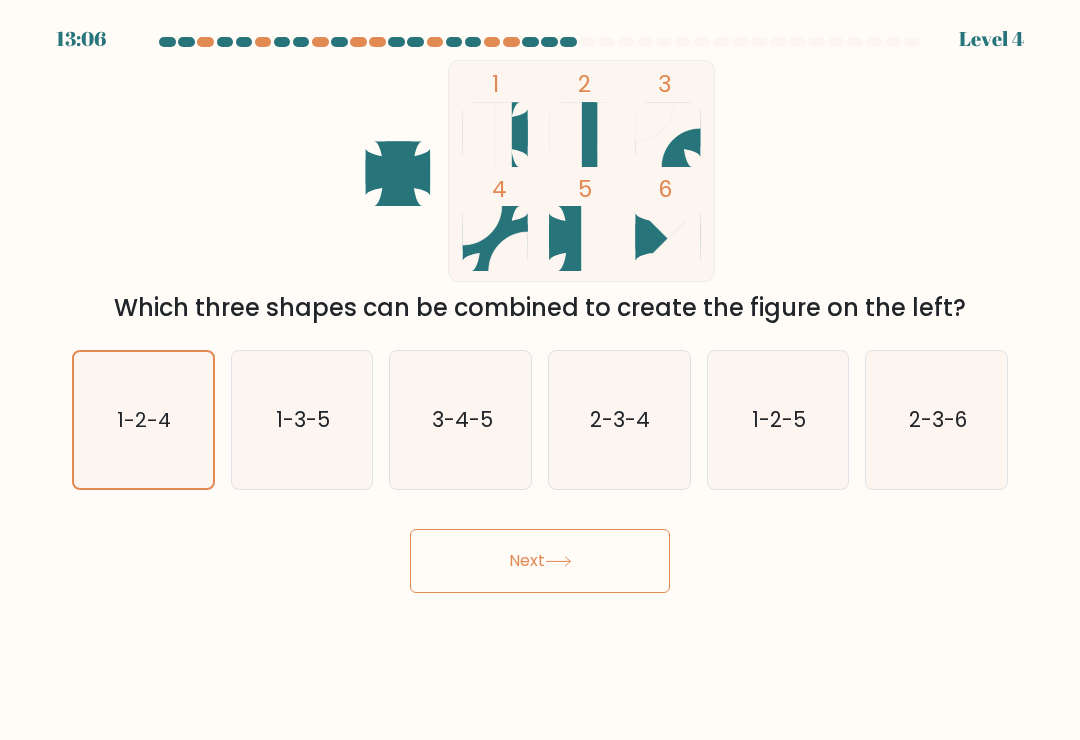 click on "Next" at bounding box center [540, 561] 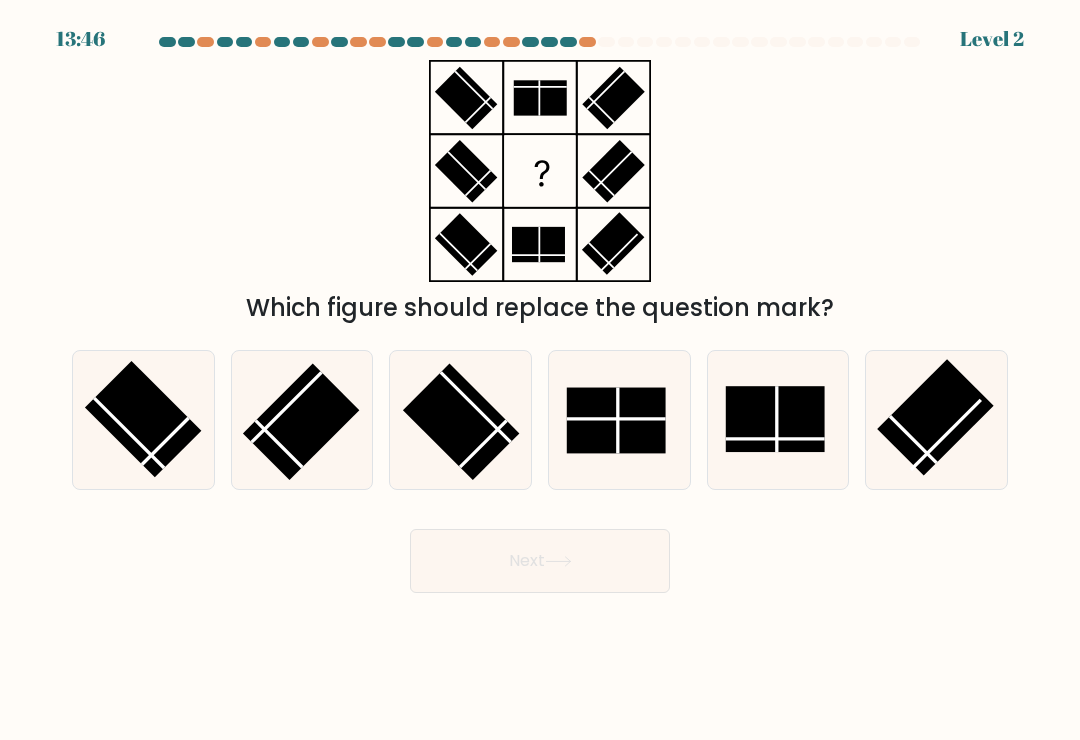 click at bounding box center [616, 421] 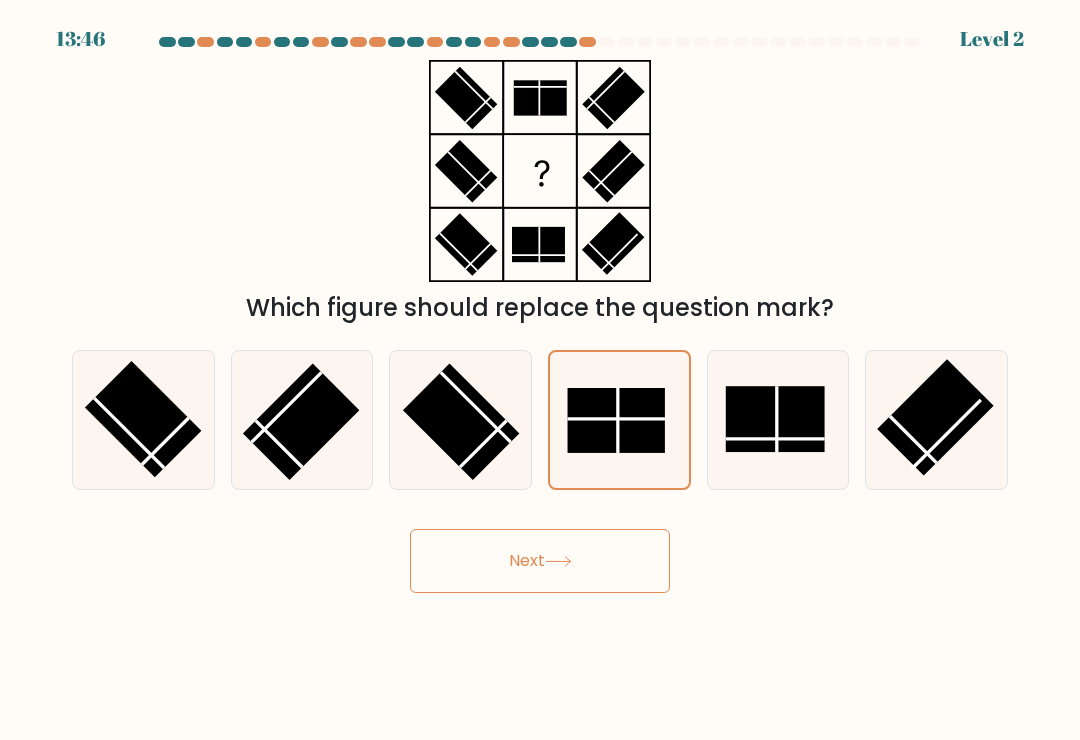click on "Next" at bounding box center [540, 561] 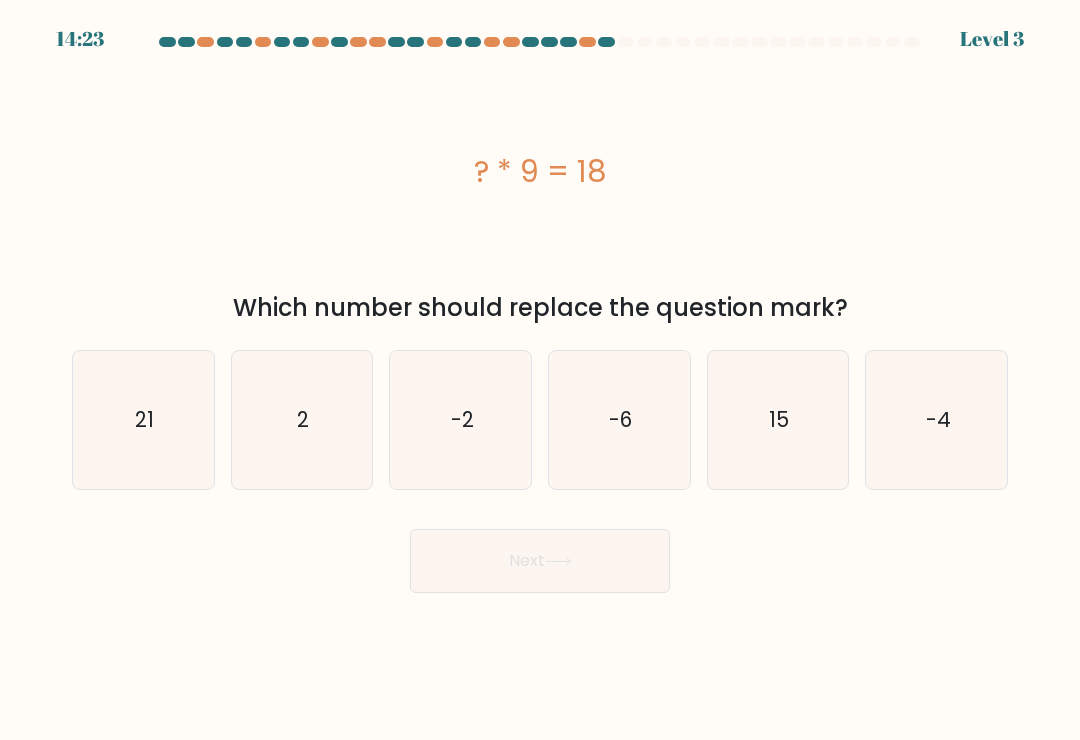 click on "21" at bounding box center [143, 420] 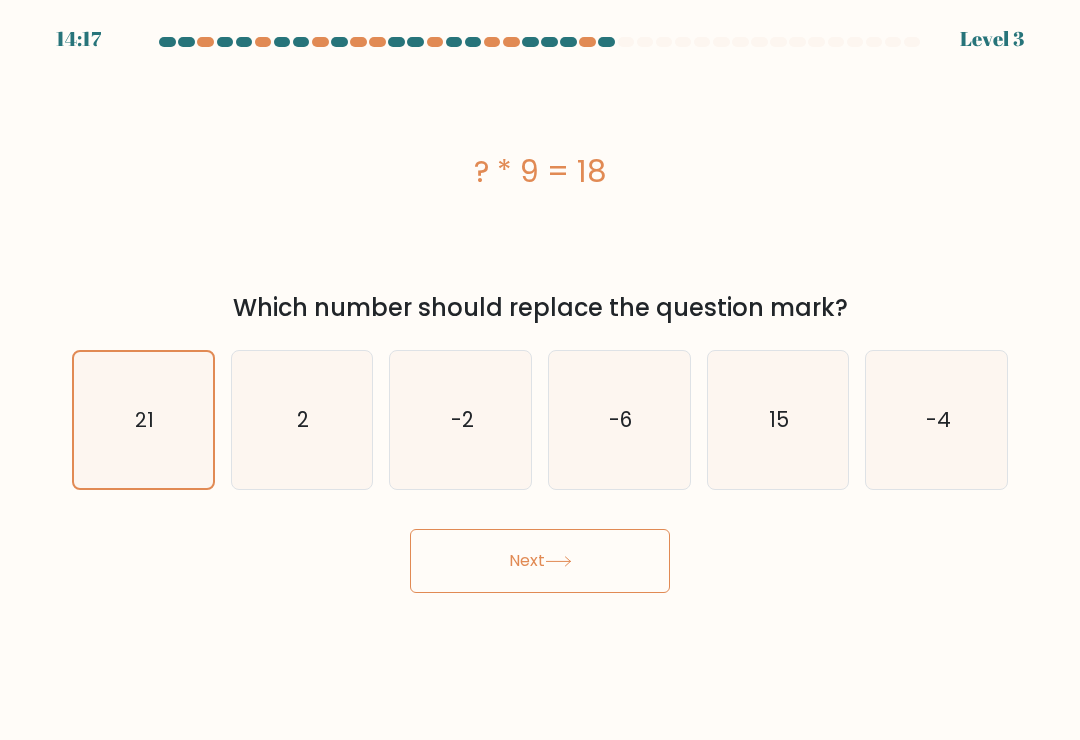 click on "15" at bounding box center (778, 420) 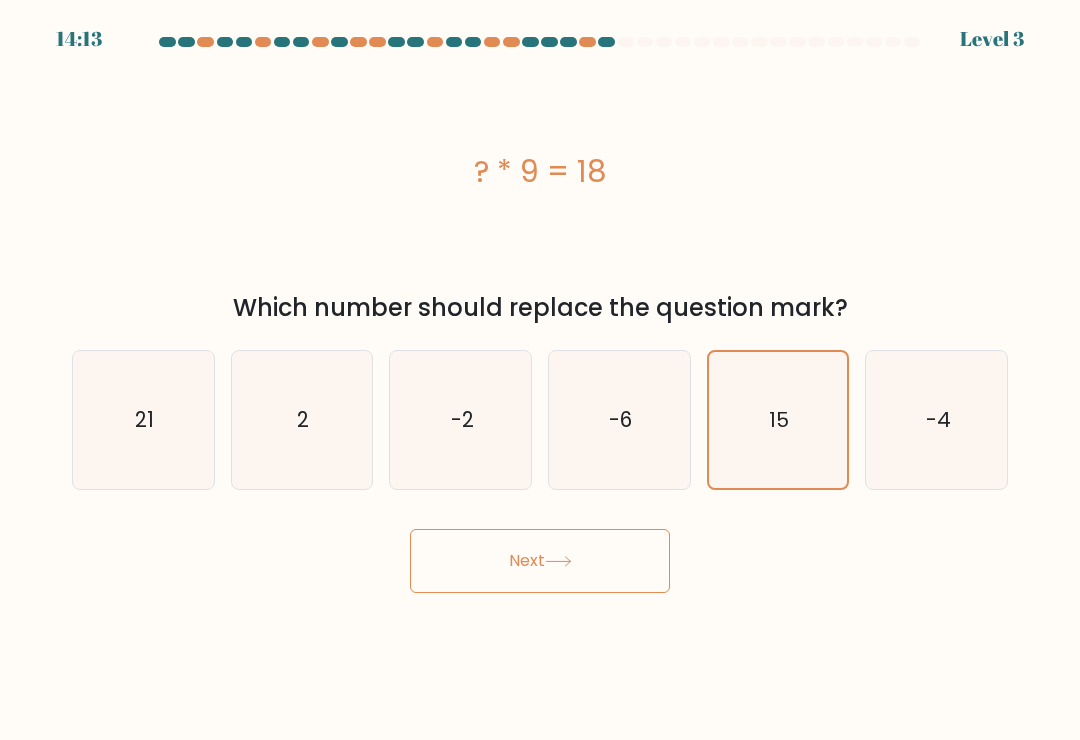 click on "-2" at bounding box center (461, 420) 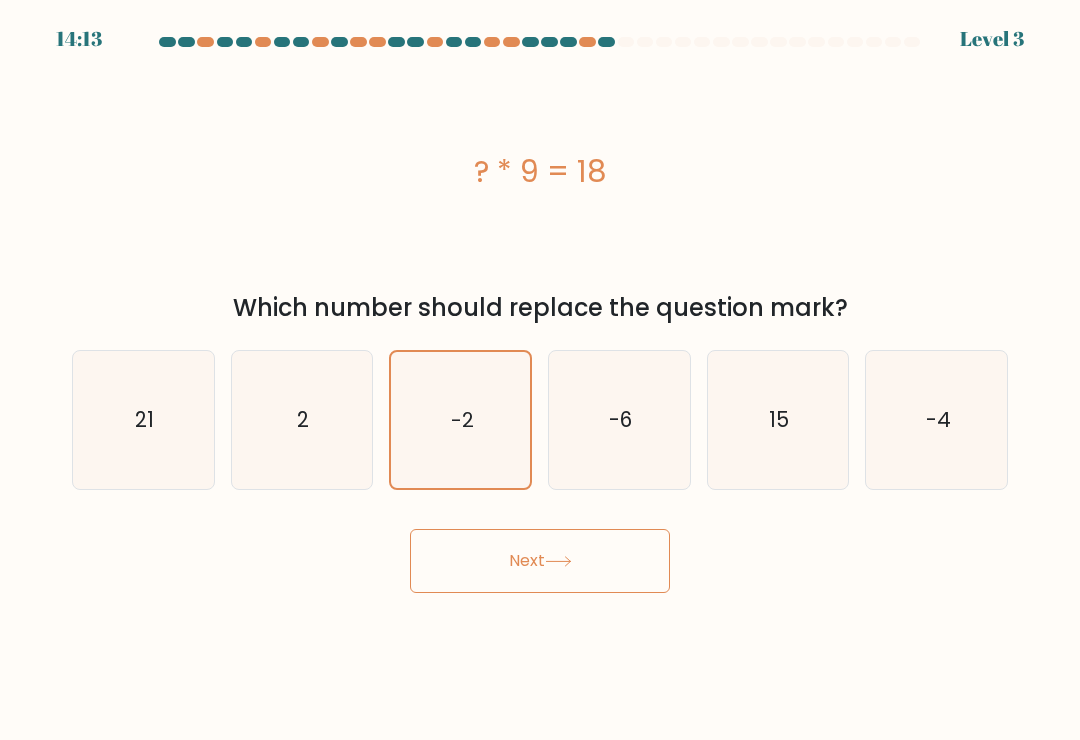 click on "Next" at bounding box center (540, 561) 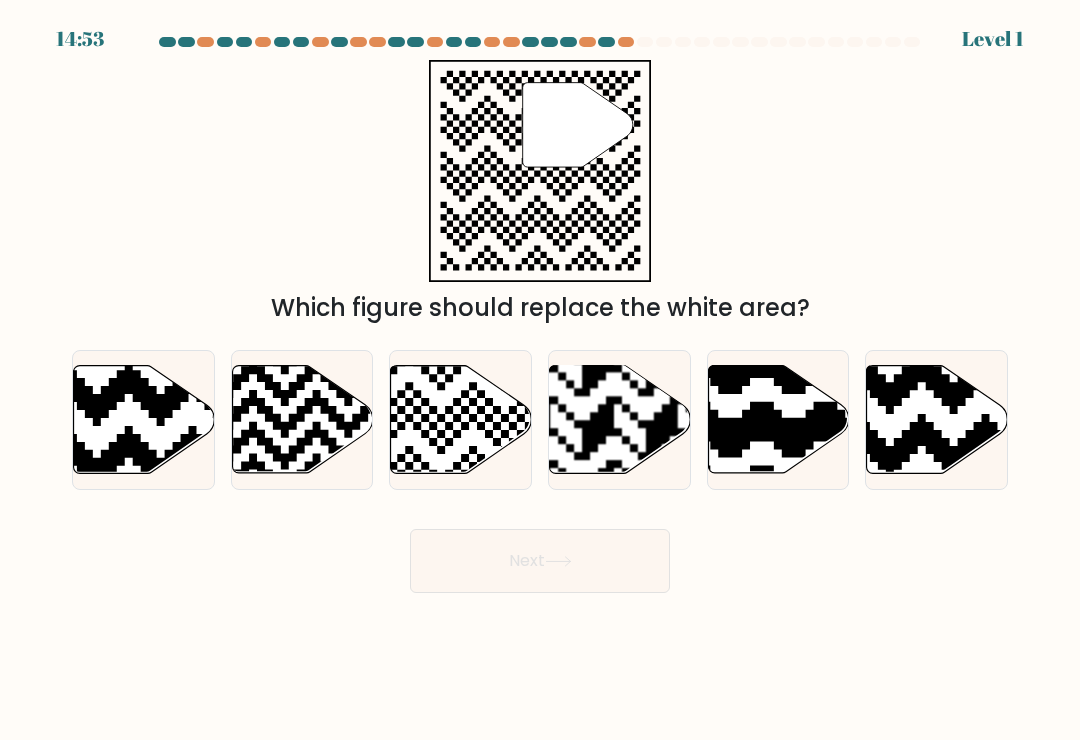 click at bounding box center (461, 420) 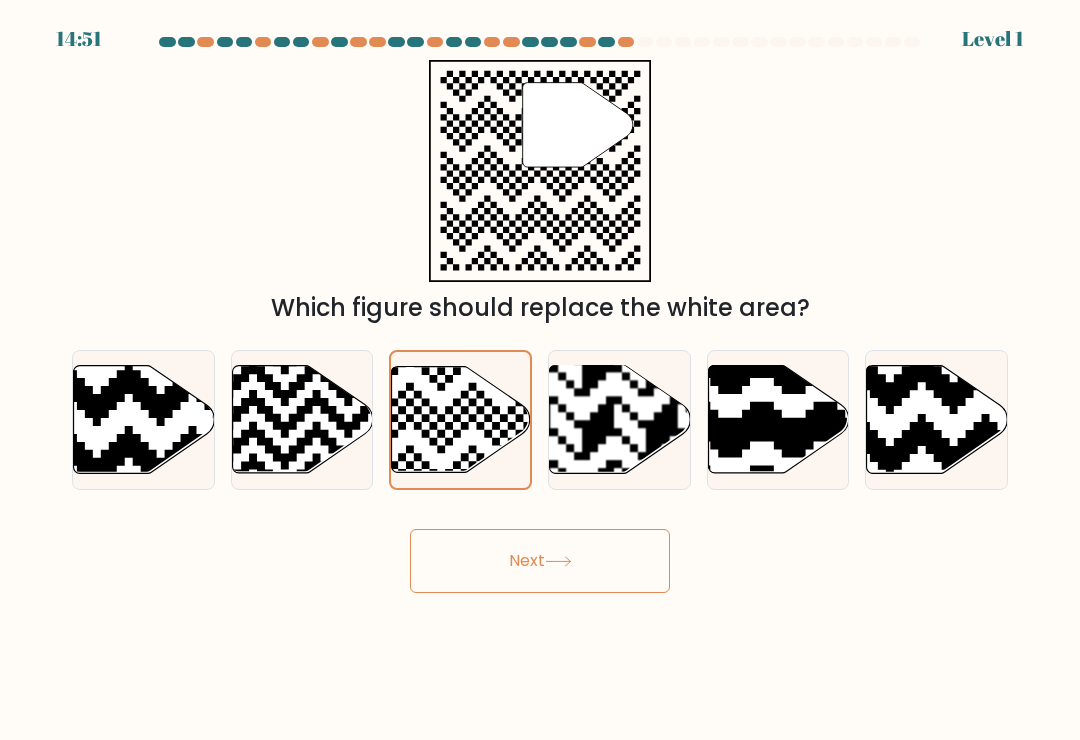 click on "Next" at bounding box center (540, 561) 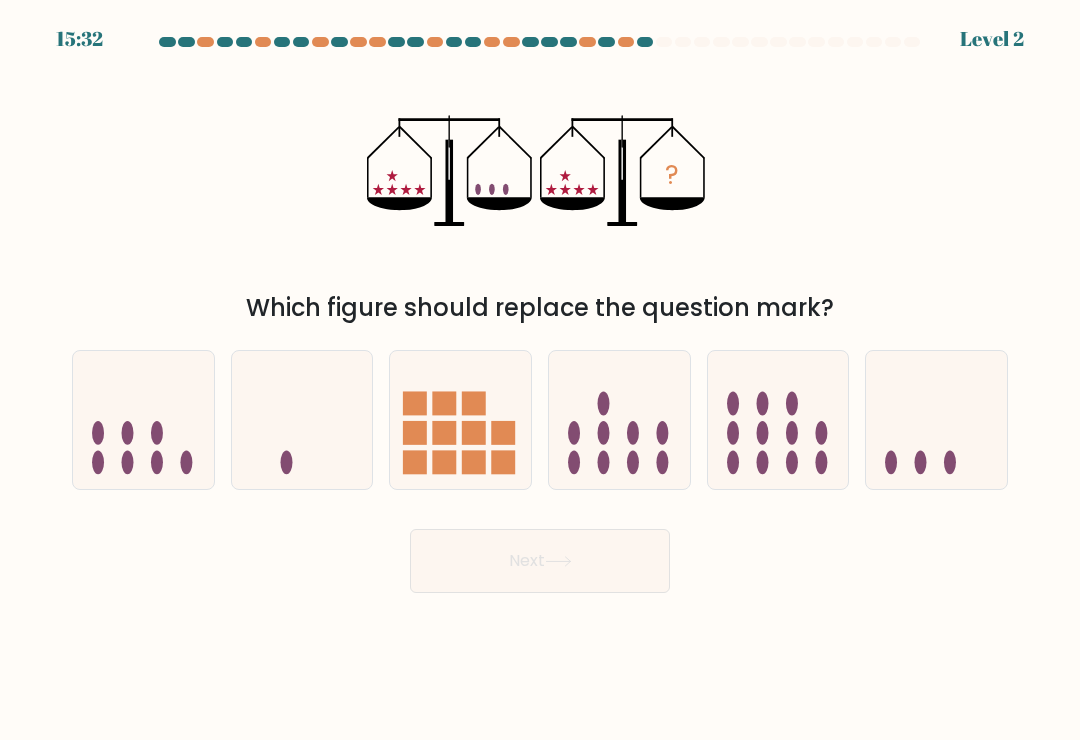 click at bounding box center (936, 420) 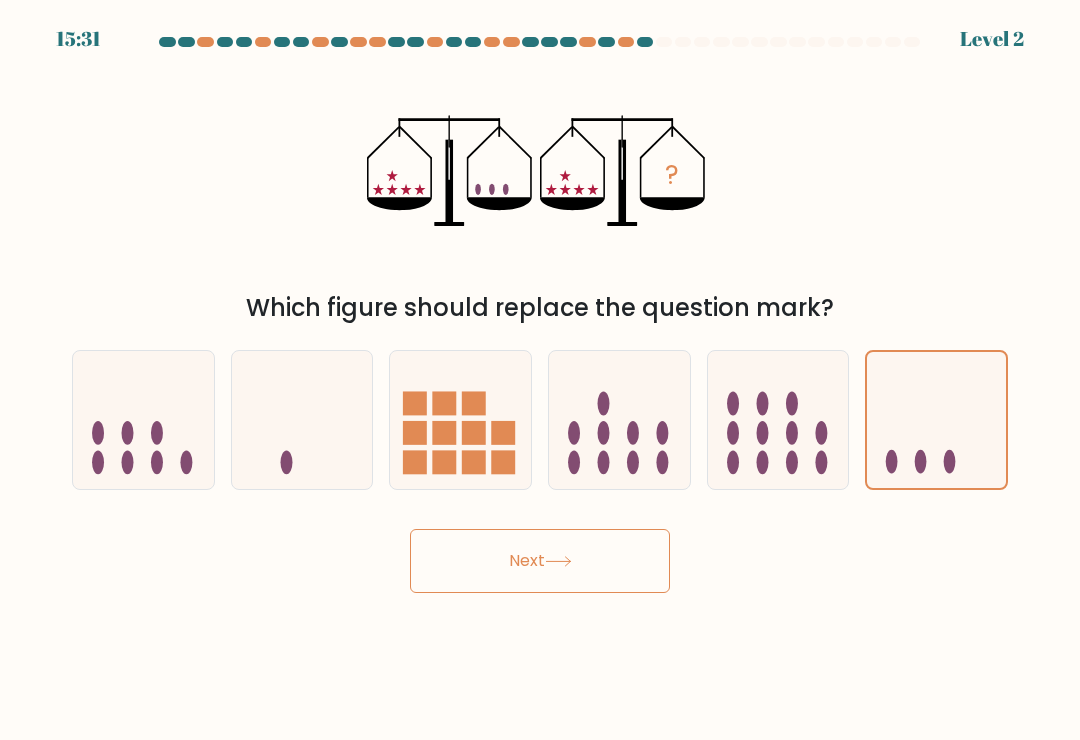 click on "Next" at bounding box center (540, 561) 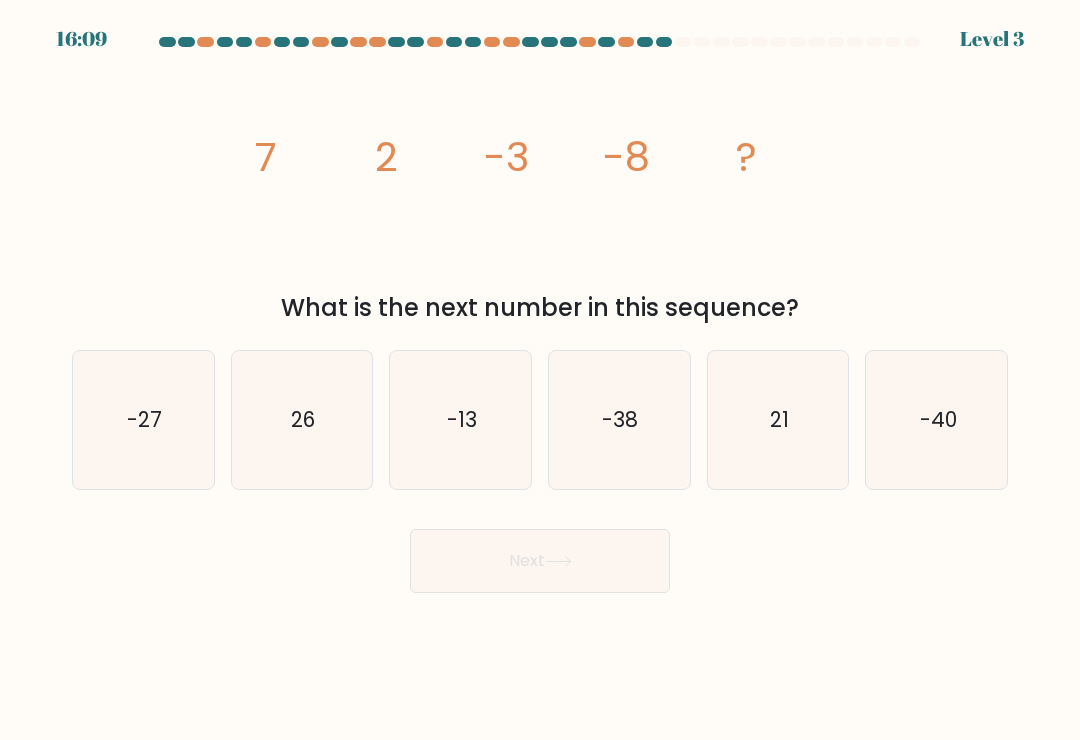 click on "-13" at bounding box center [461, 420] 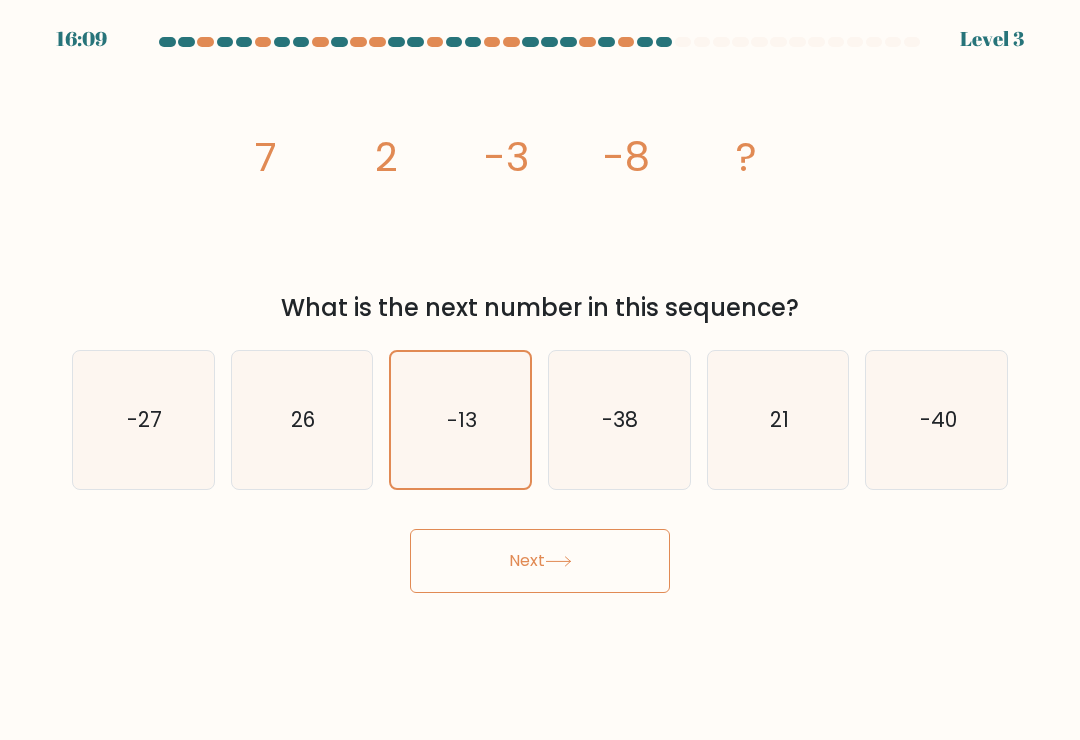click on "Next" at bounding box center [540, 561] 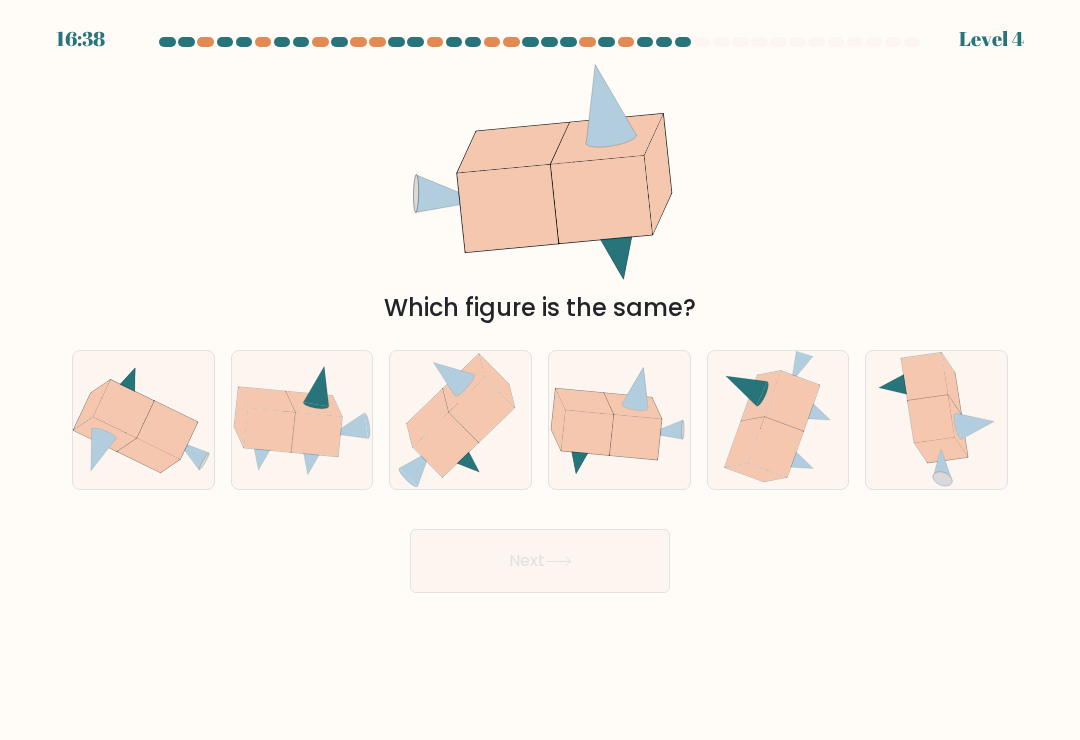 click at bounding box center [792, 401] 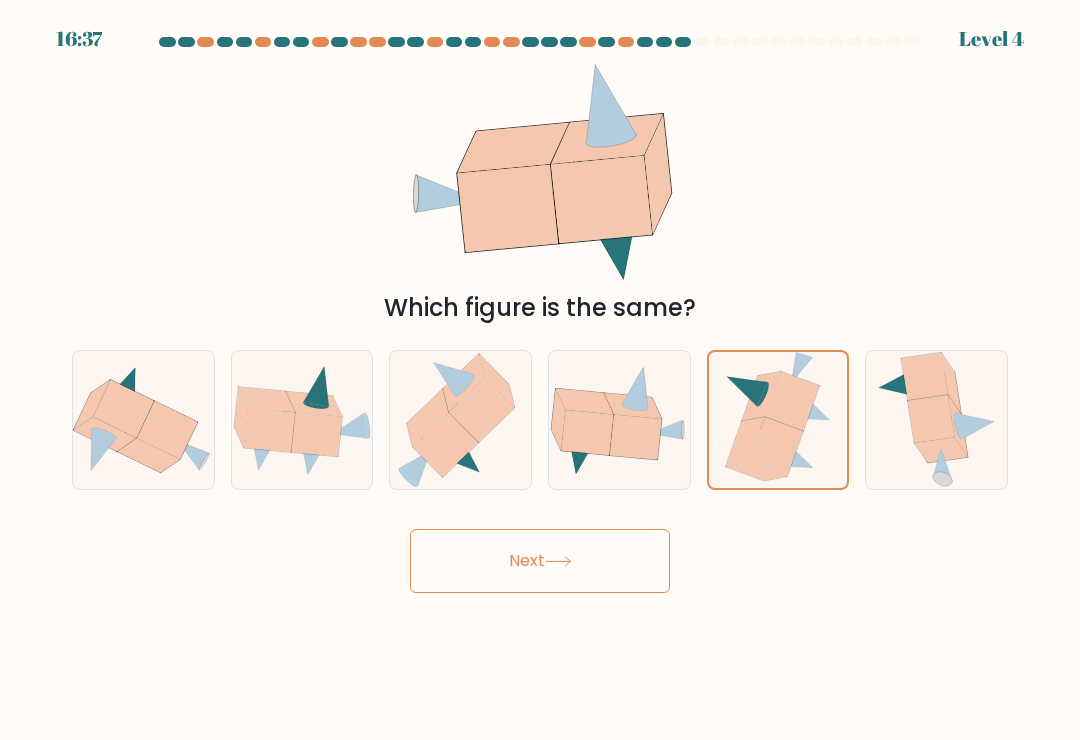 click on "Next" at bounding box center [540, 561] 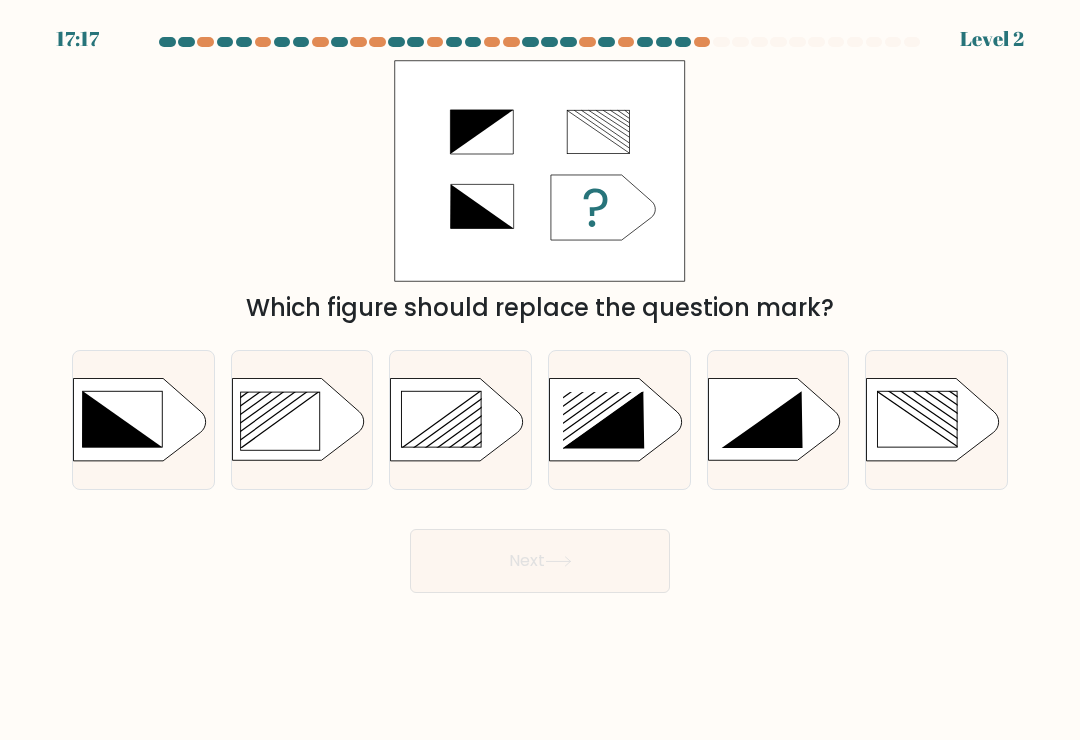 click at bounding box center (917, 420) 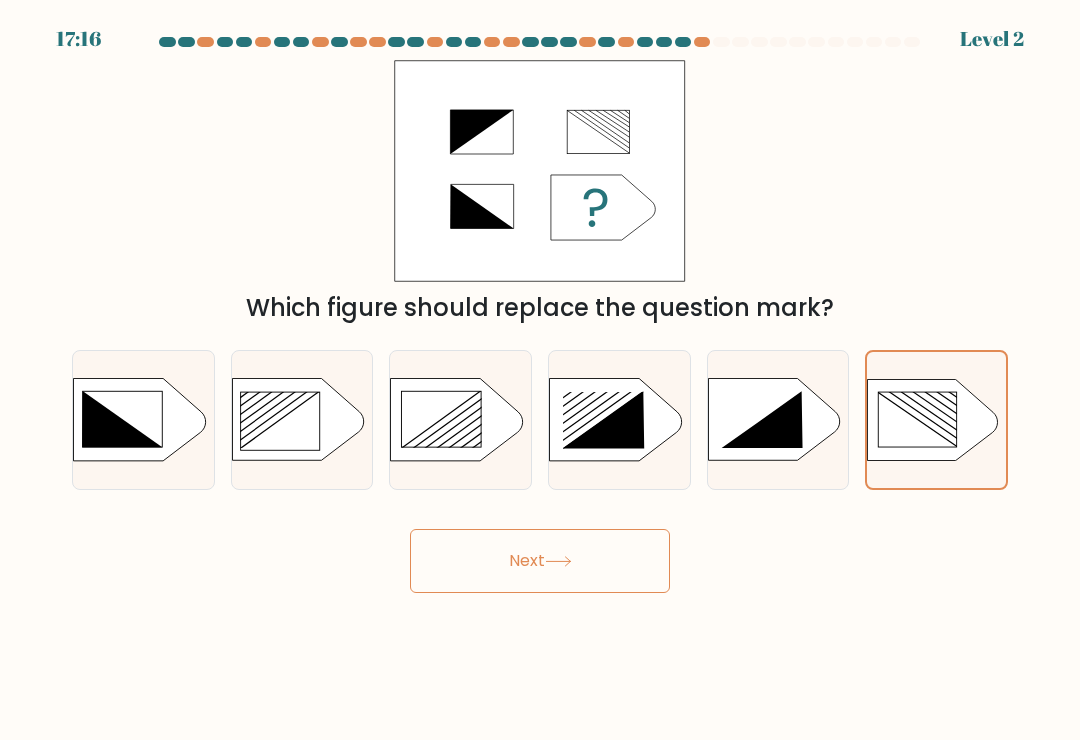 click on "Next" at bounding box center (540, 561) 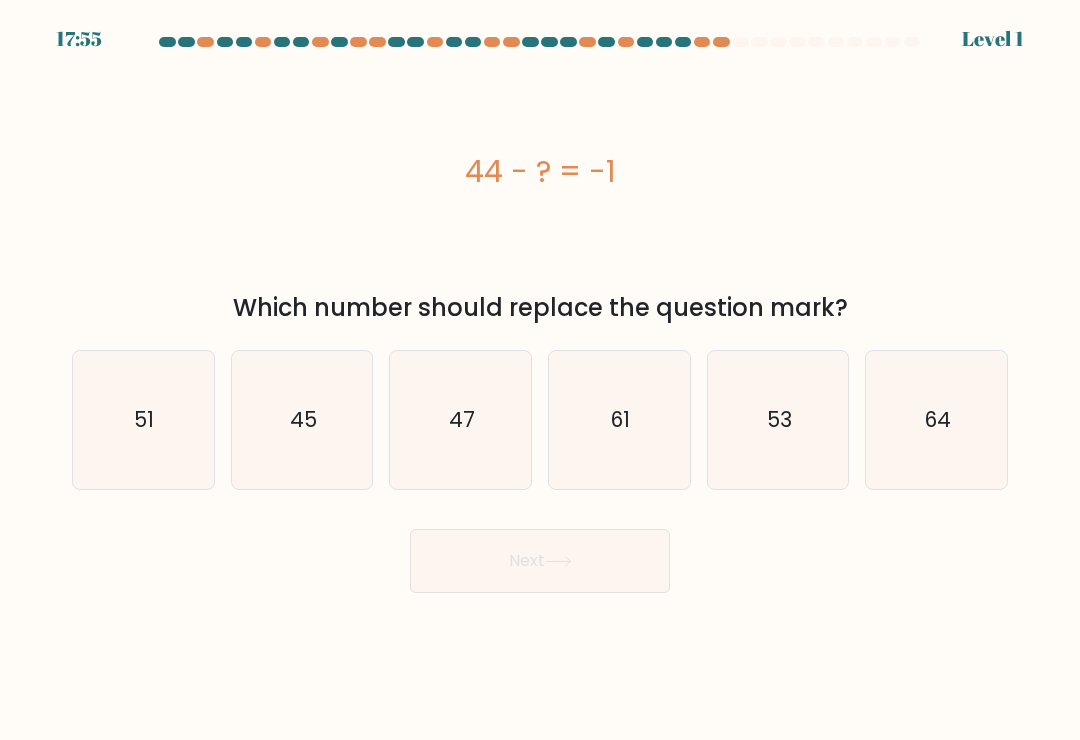 click on "45" at bounding box center [302, 420] 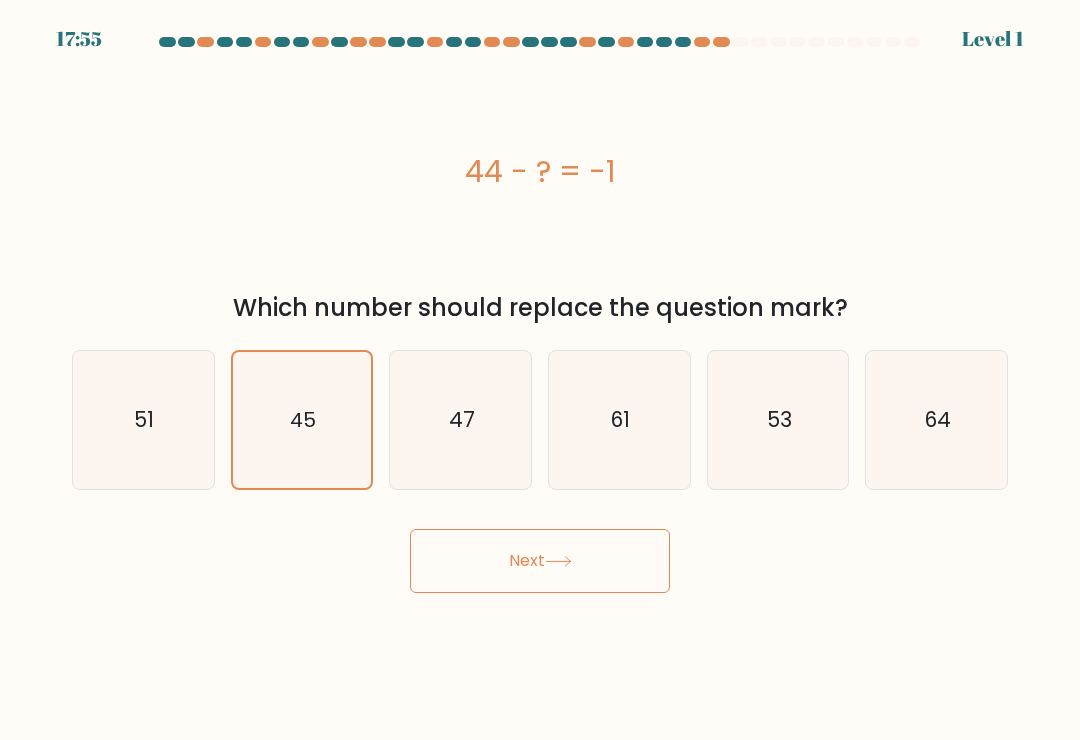 click on "Next" at bounding box center [540, 561] 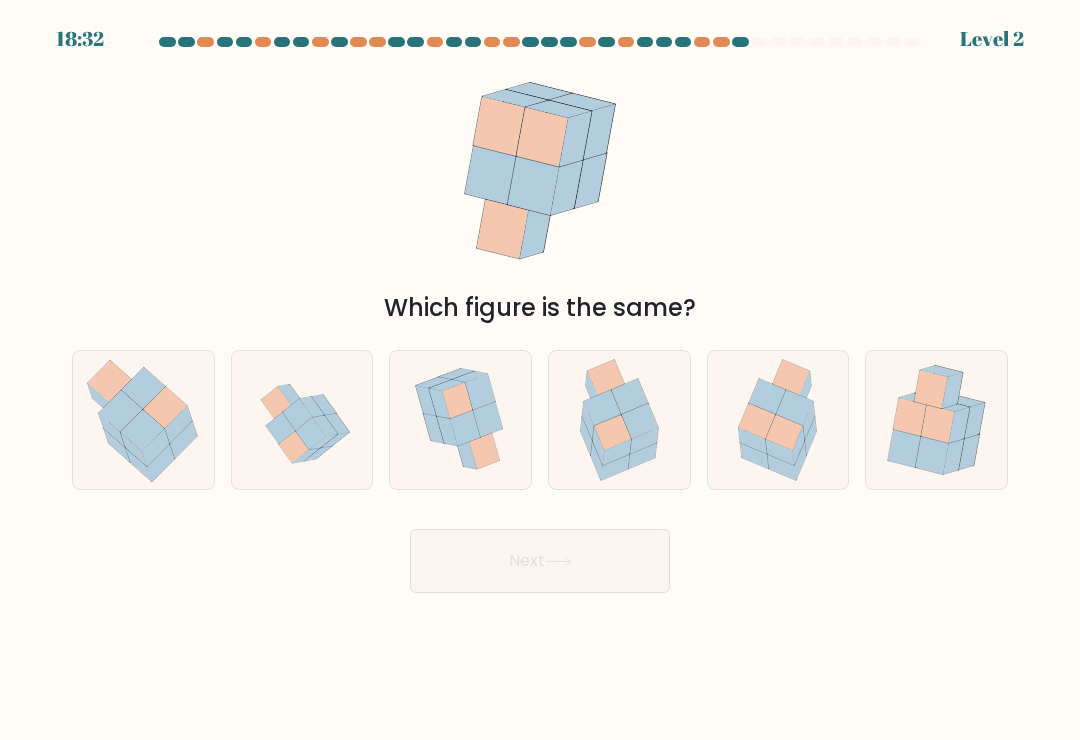 click at bounding box center [799, 445] 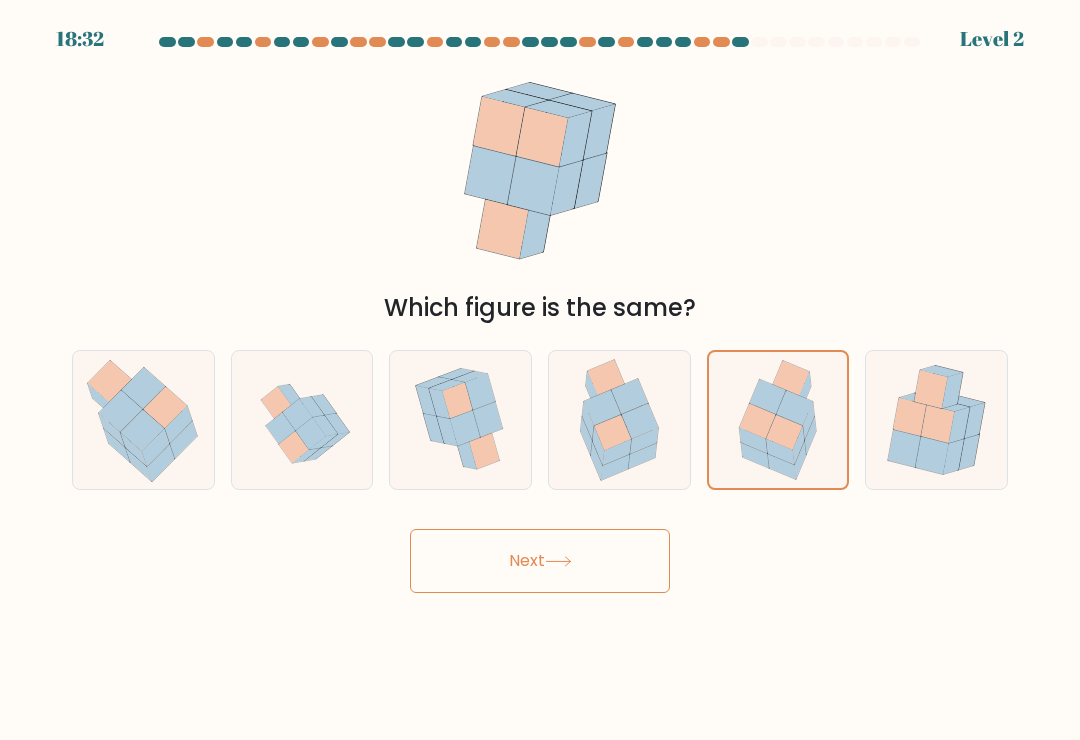 click on "Next" at bounding box center (540, 561) 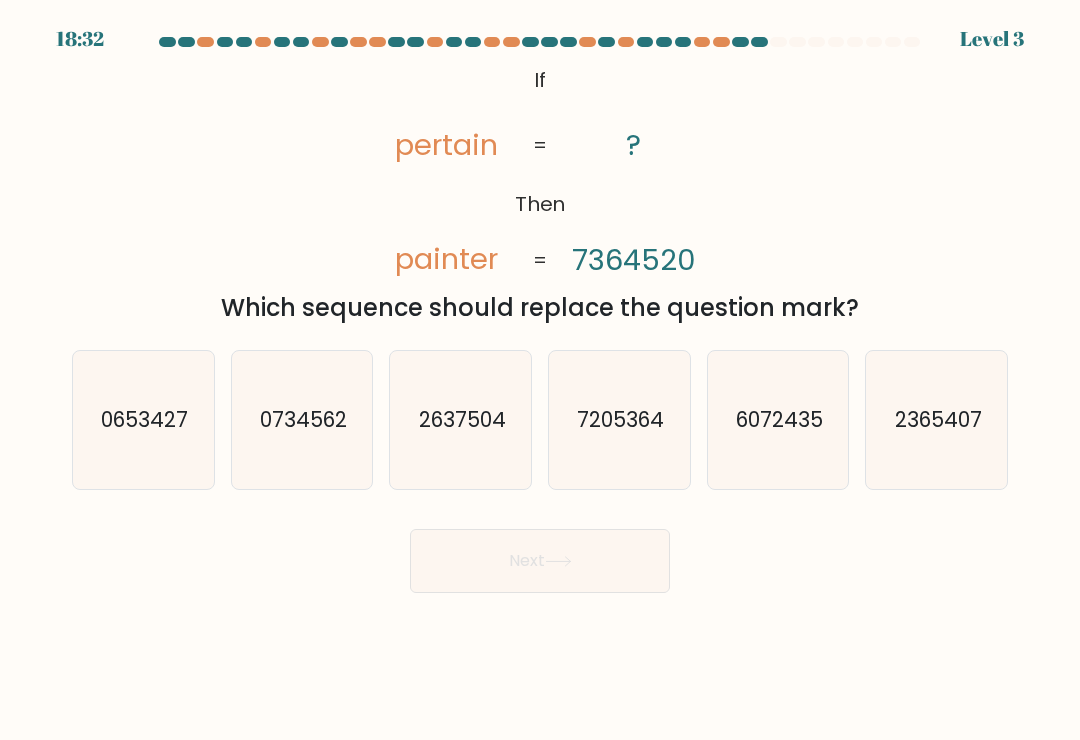 click on "Next" at bounding box center [540, 561] 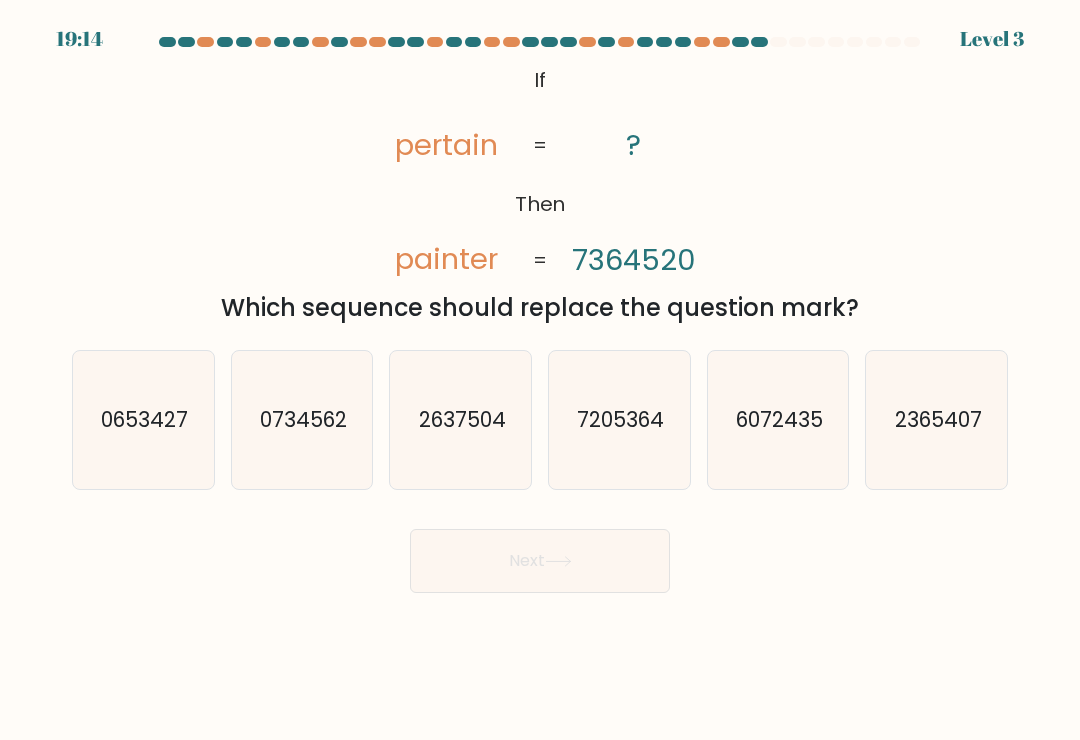click on "@import url('https://fonts.googleapis.com/css?family=Abril+Fatface:400,100,100italic,300,300italic,400italic,500,500italic,700,700italic,900,900italic');           If       Then       pertain       painter       ?       7364520       =       =
Which sequence should replace the question mark?" at bounding box center (540, 193) 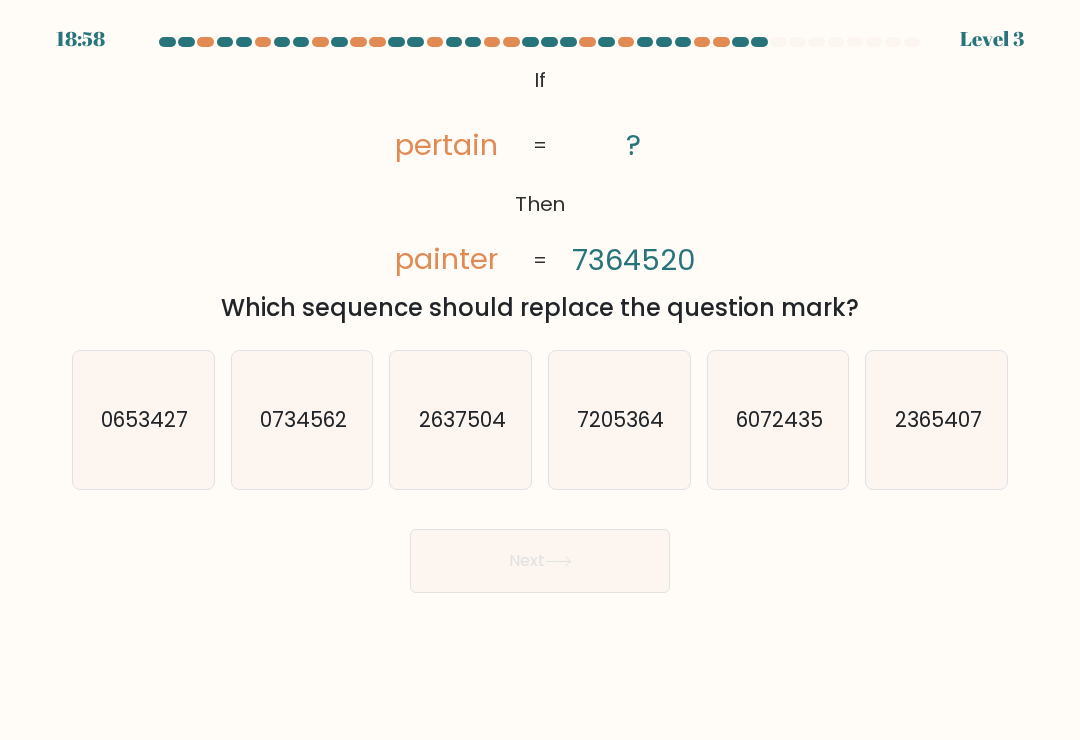 click on "0734562" at bounding box center (302, 420) 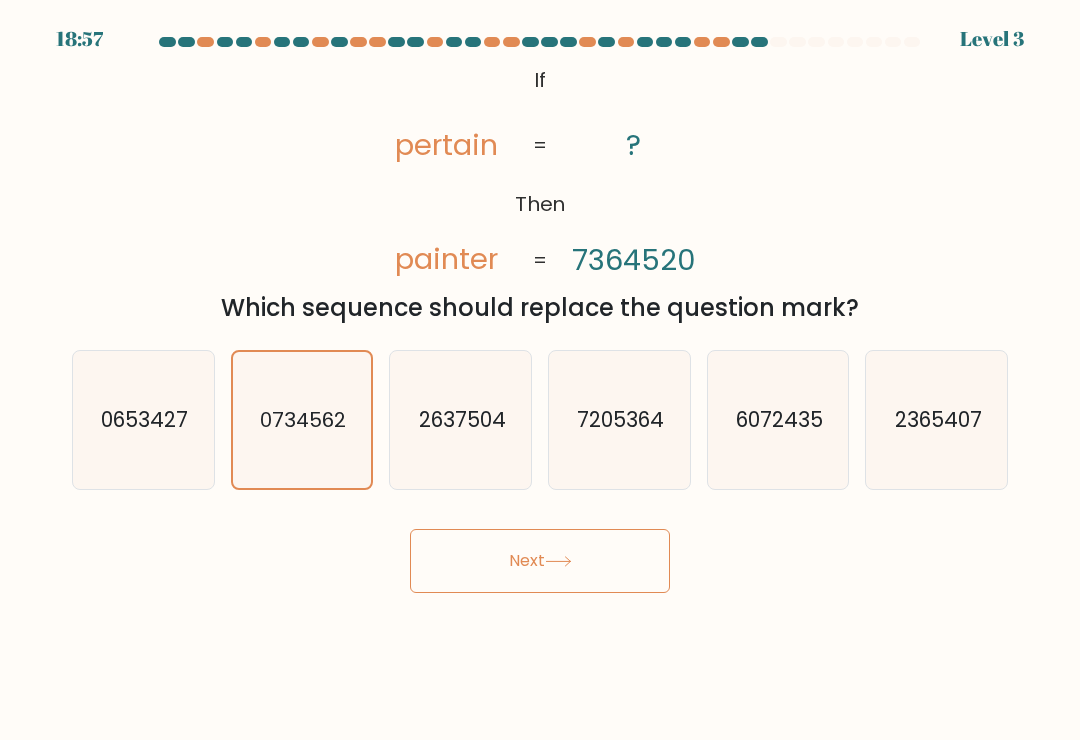 click on "Next" at bounding box center [540, 561] 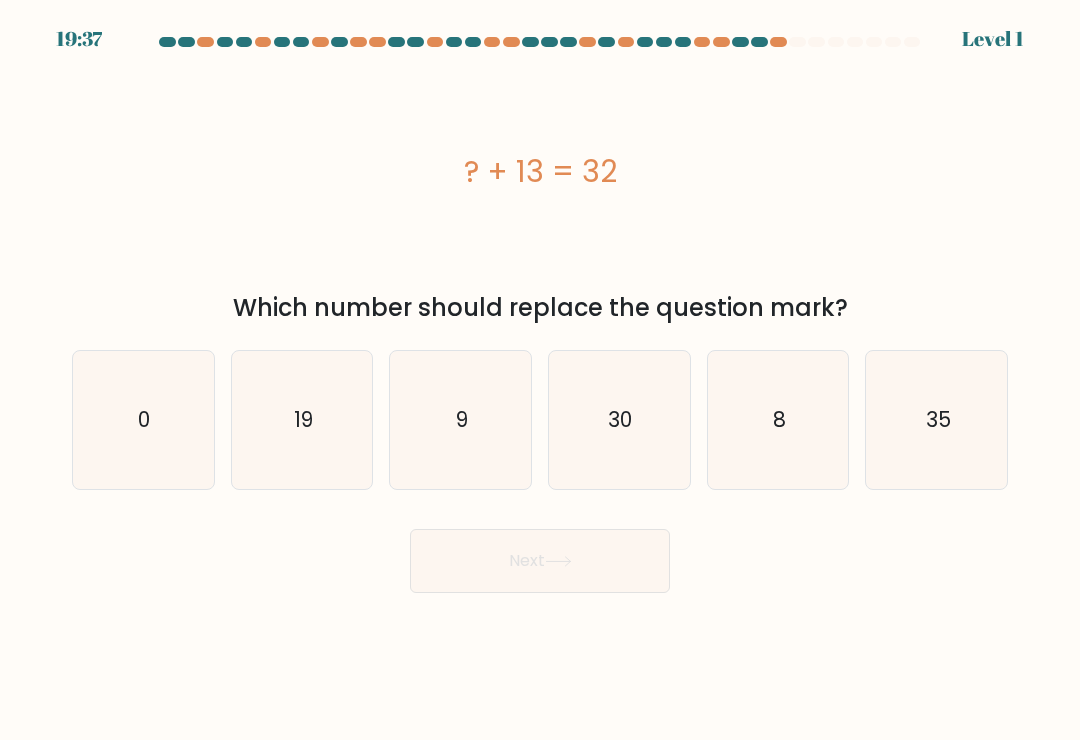 click on "19" at bounding box center (302, 420) 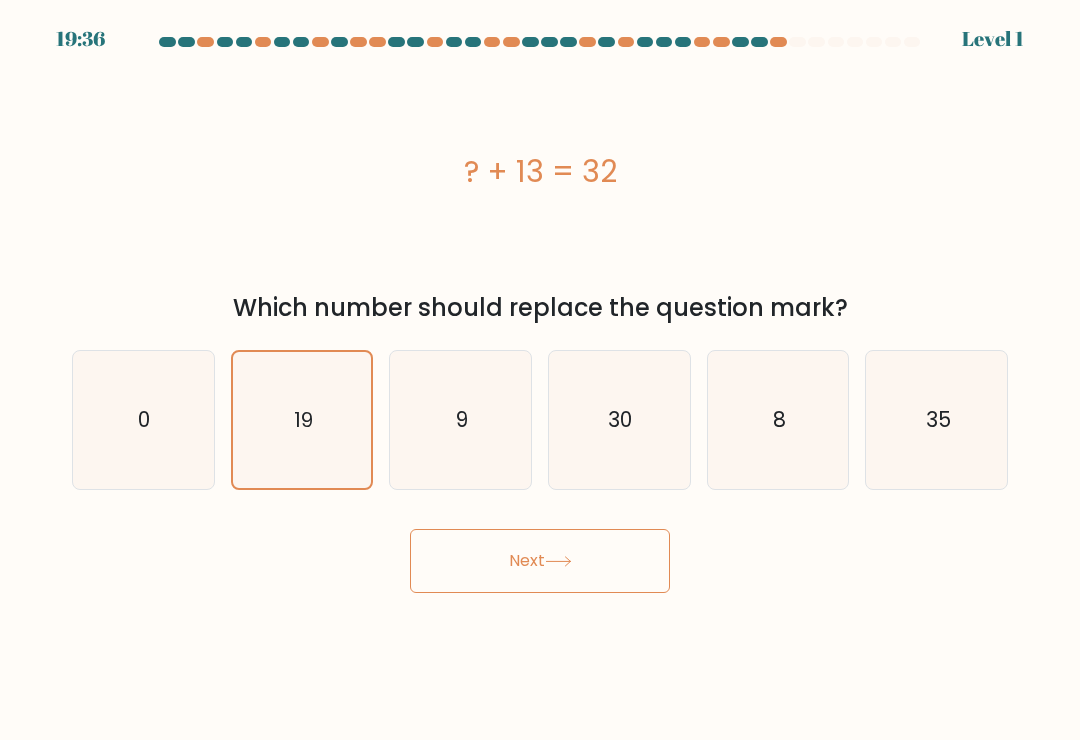 click on "Next" at bounding box center (540, 561) 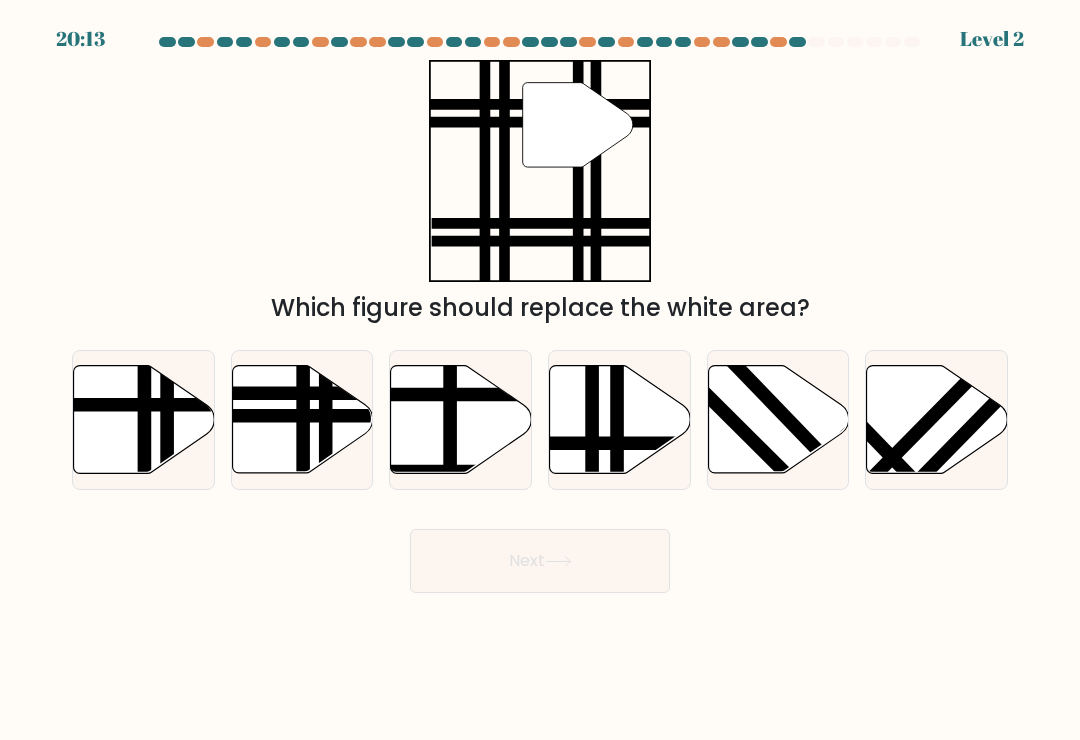 click at bounding box center [167, 479] 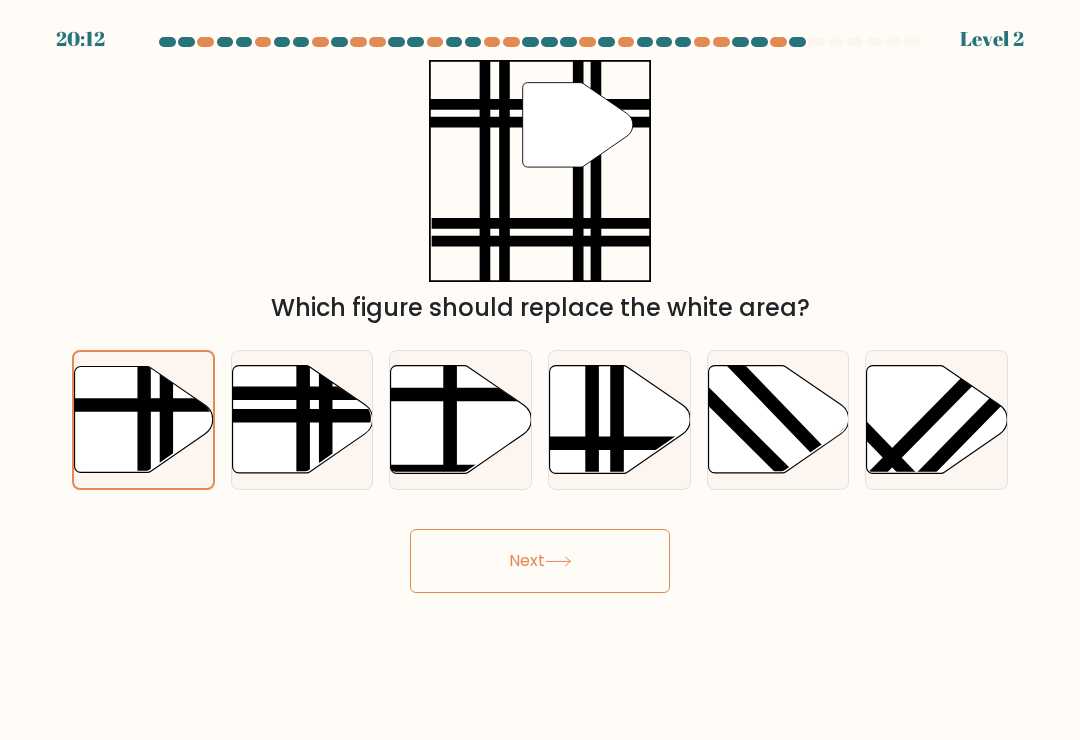 click on "Next" at bounding box center (540, 561) 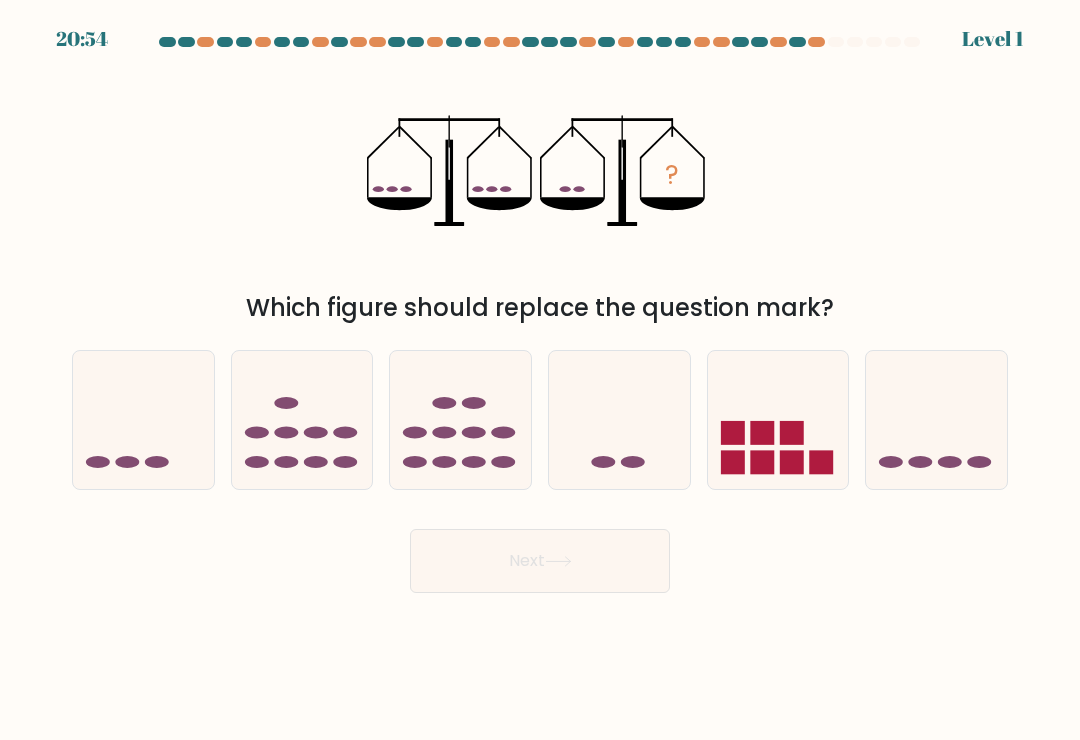 click at bounding box center (619, 420) 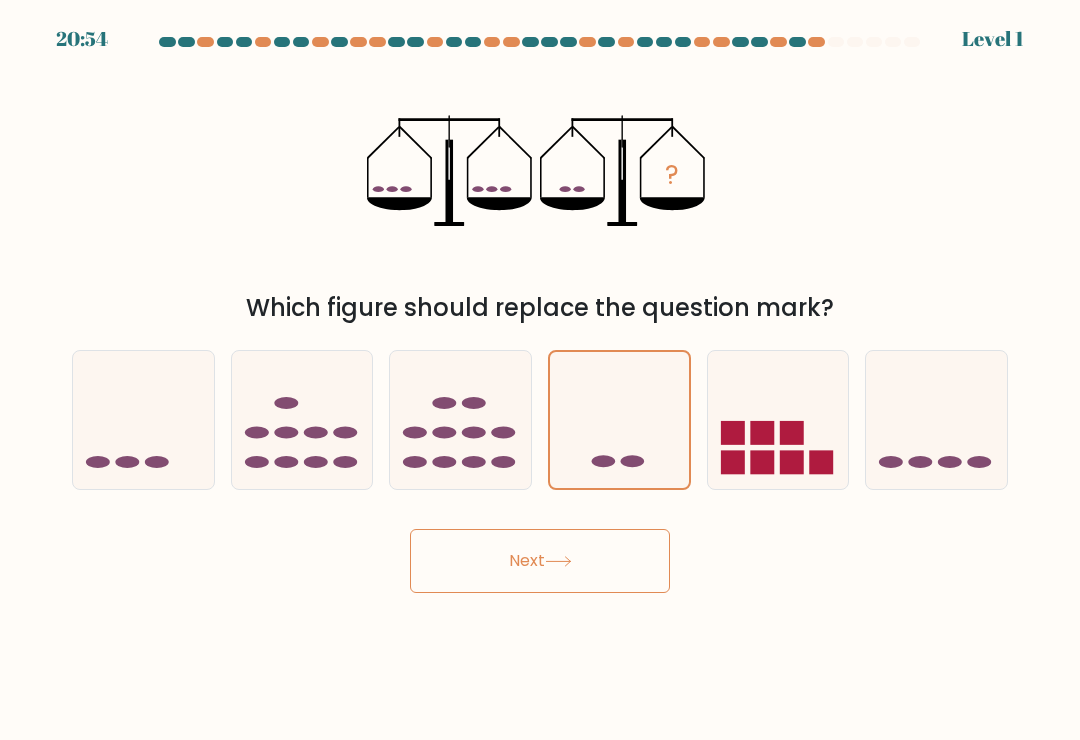 click on "Next" at bounding box center [540, 561] 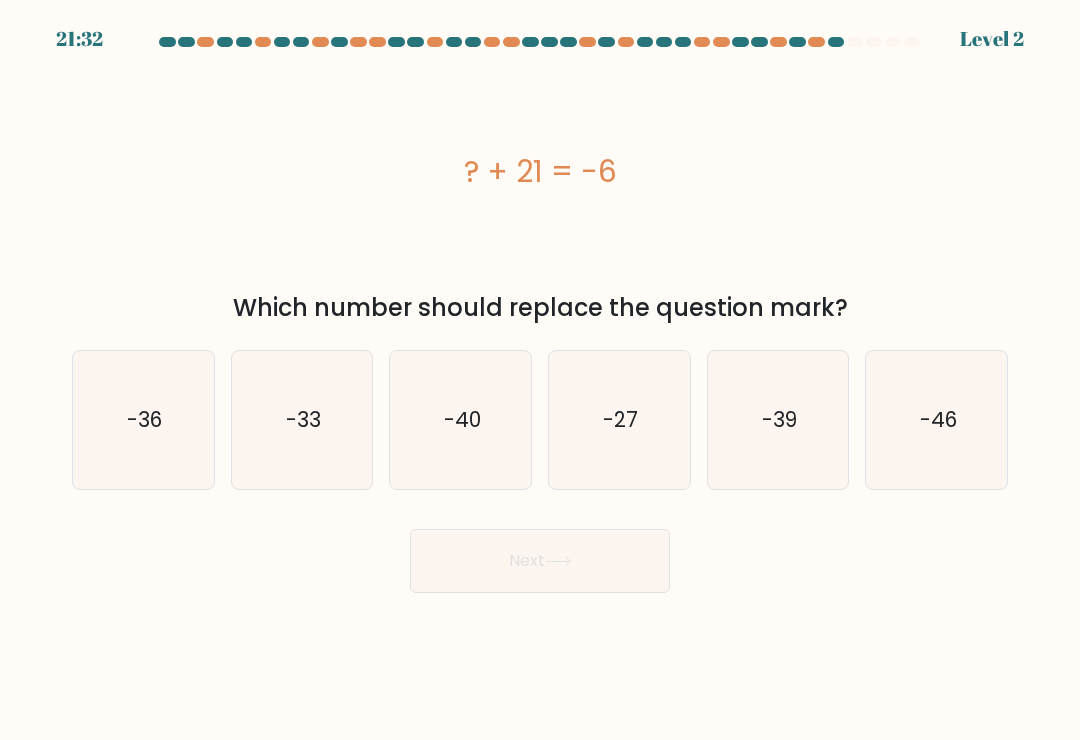 click on "-27" at bounding box center (619, 420) 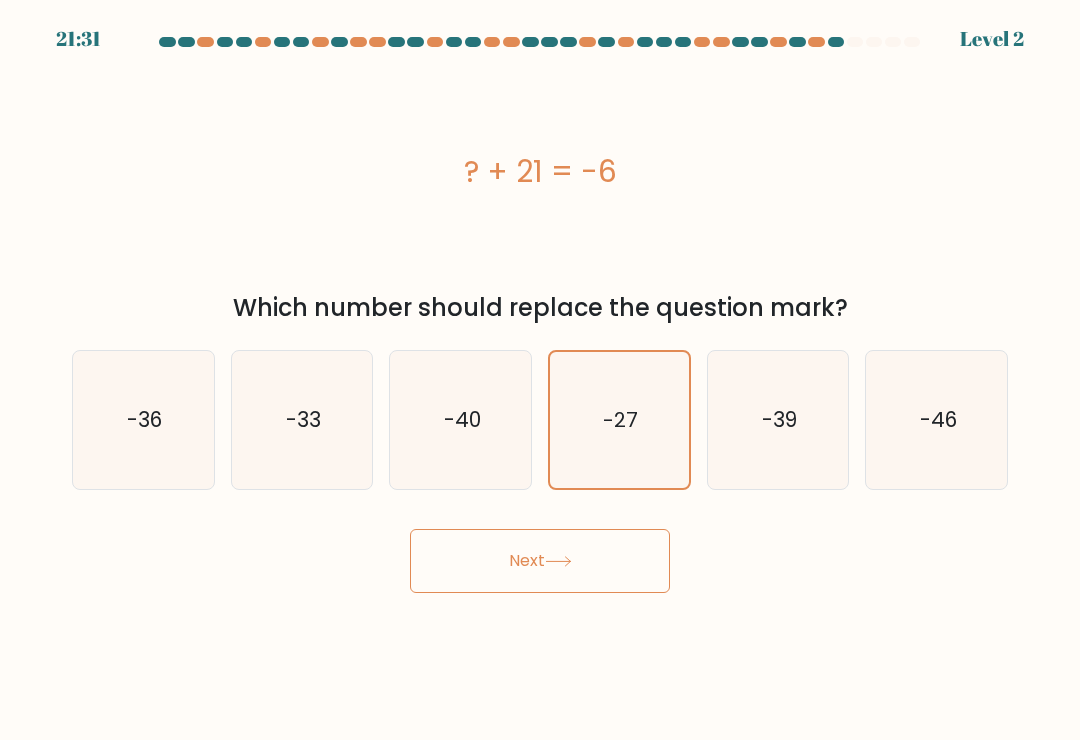 click on "Next" at bounding box center (540, 561) 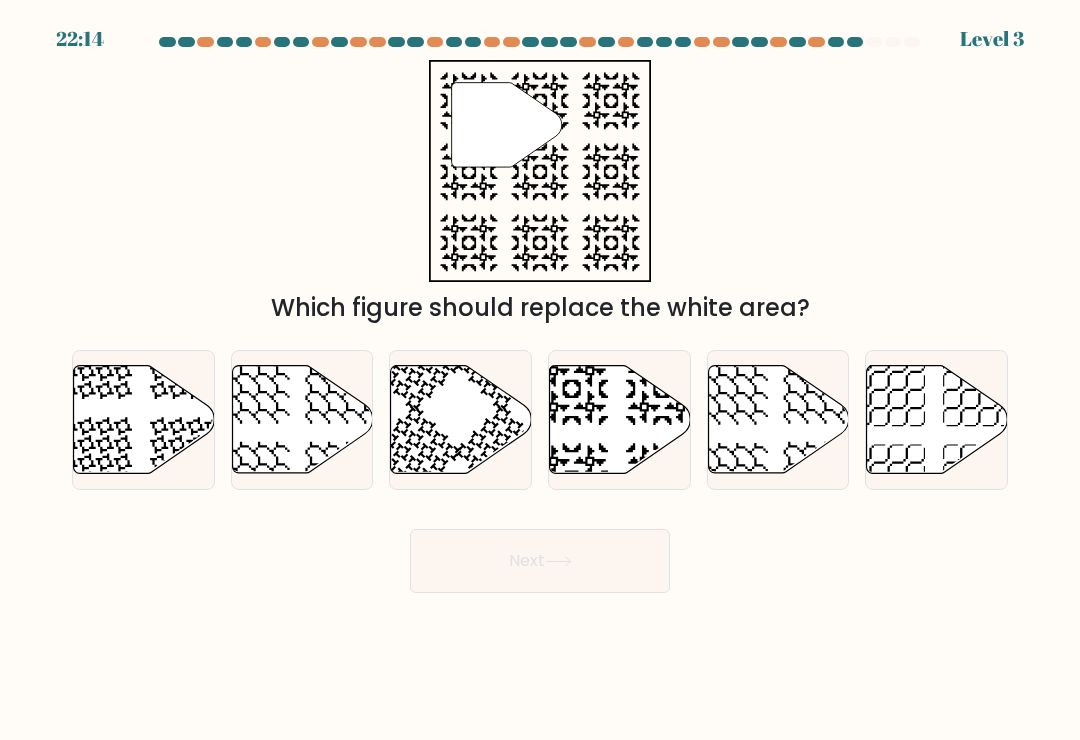 click at bounding box center (619, 420) 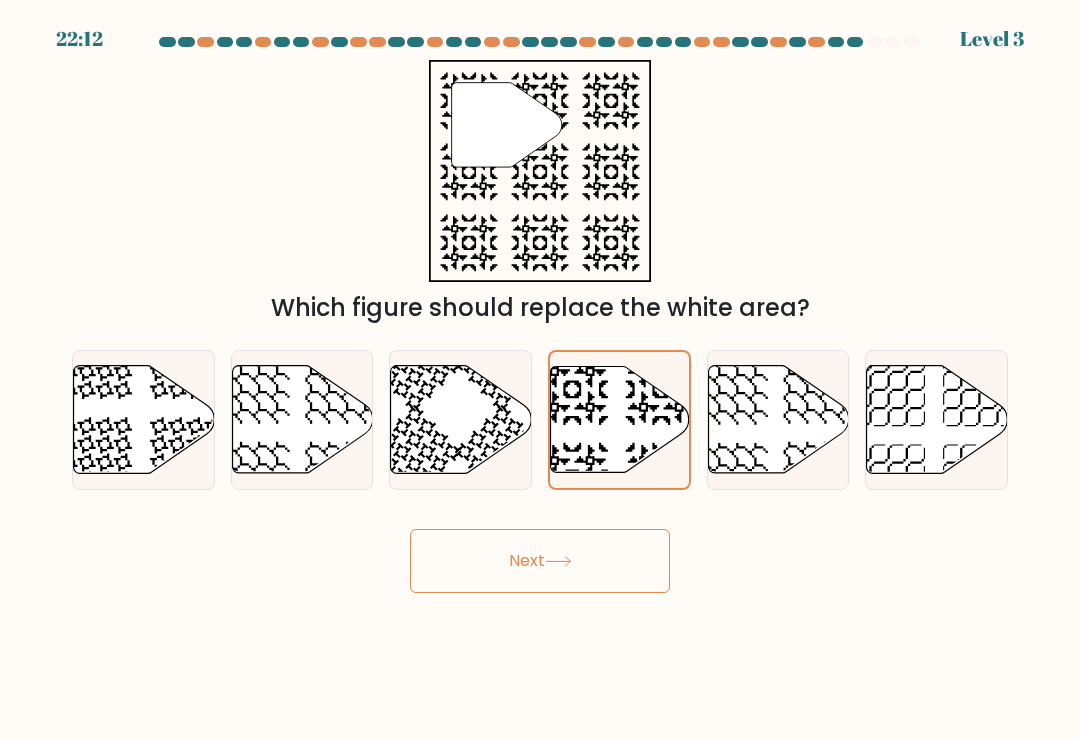 click on "Next" at bounding box center [540, 561] 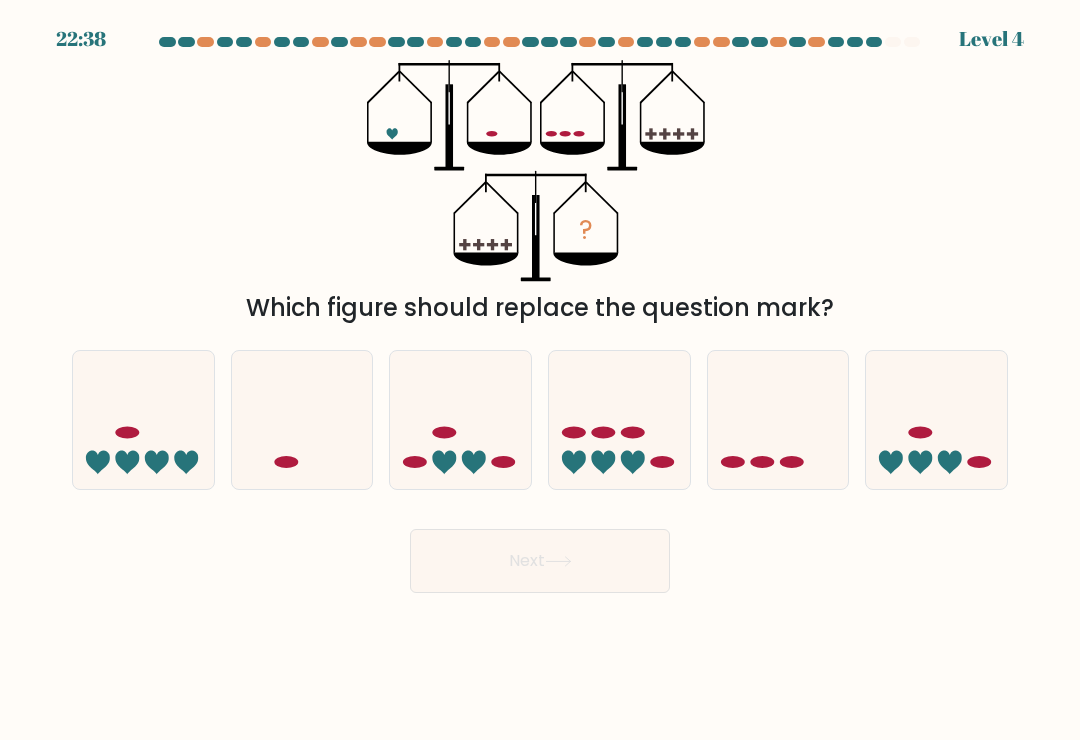 click at bounding box center (302, 420) 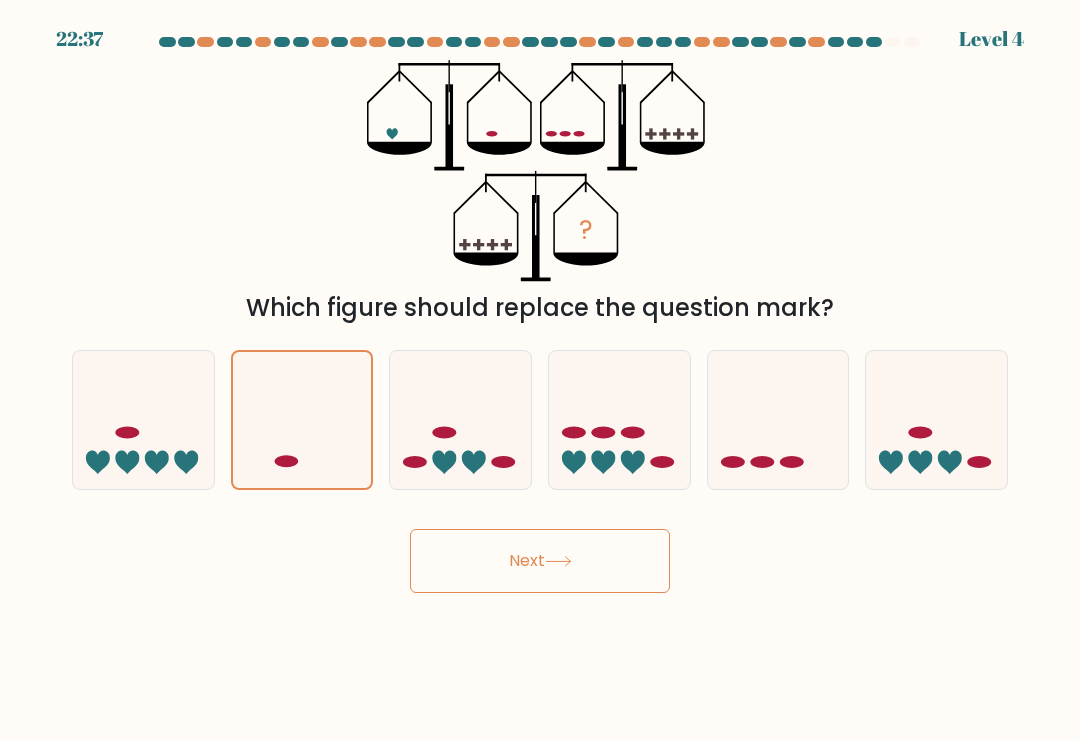 click on "Next" at bounding box center (540, 561) 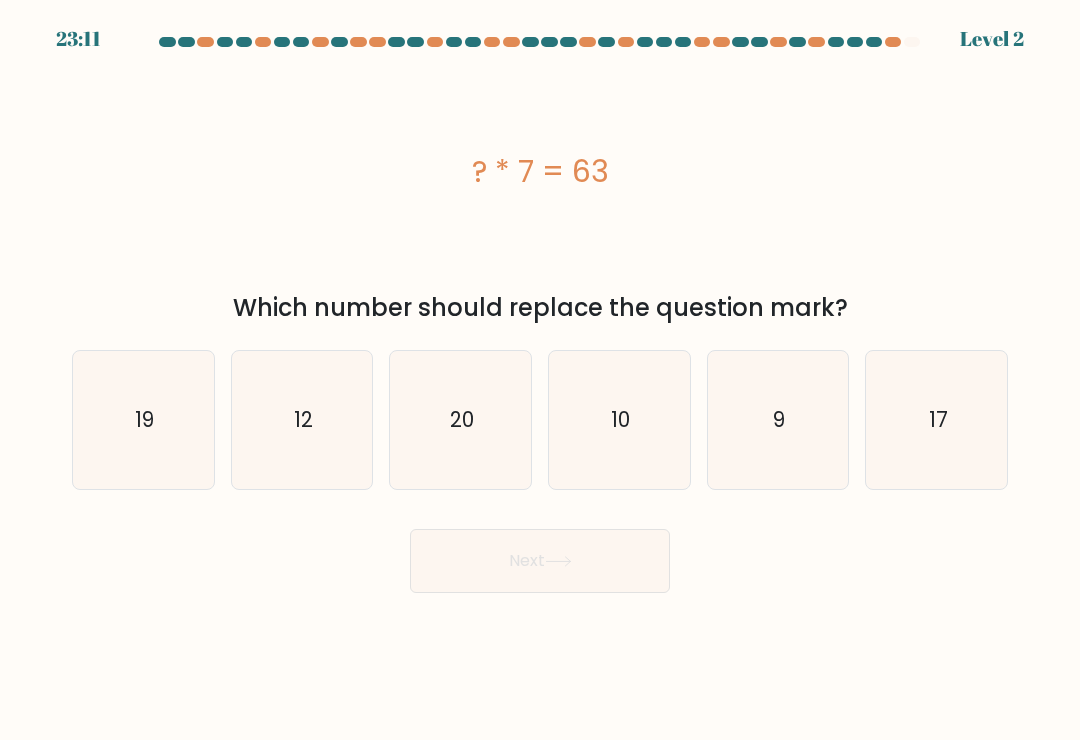 click on "19" at bounding box center (143, 420) 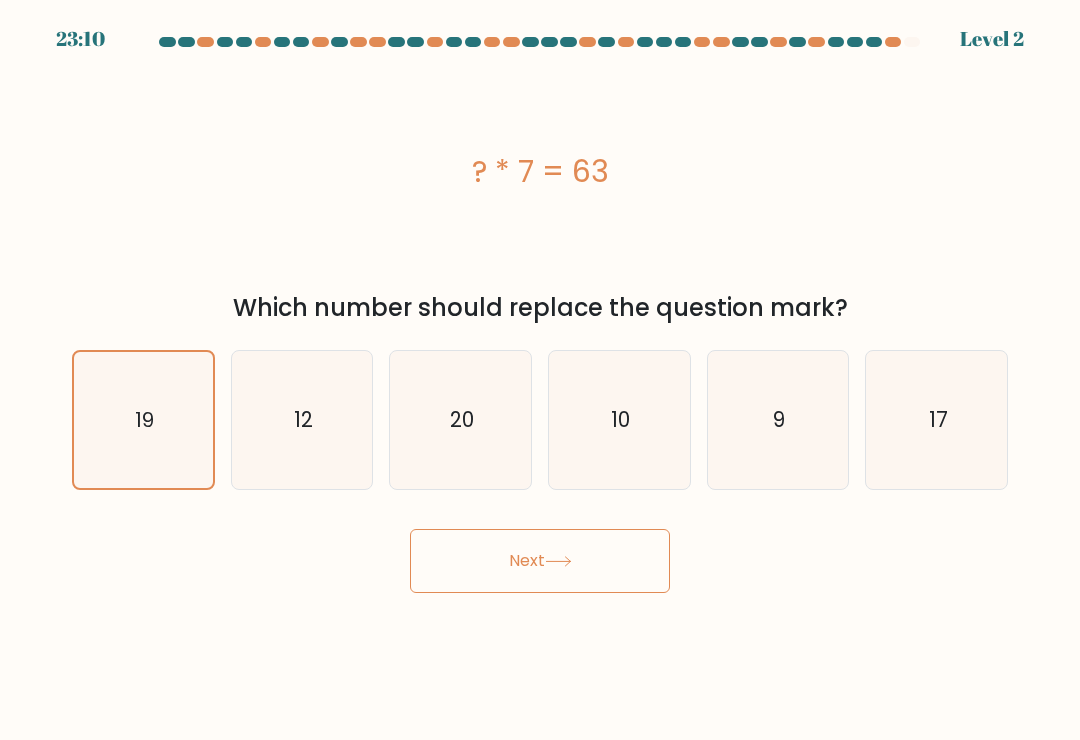 click on "Next" at bounding box center [540, 561] 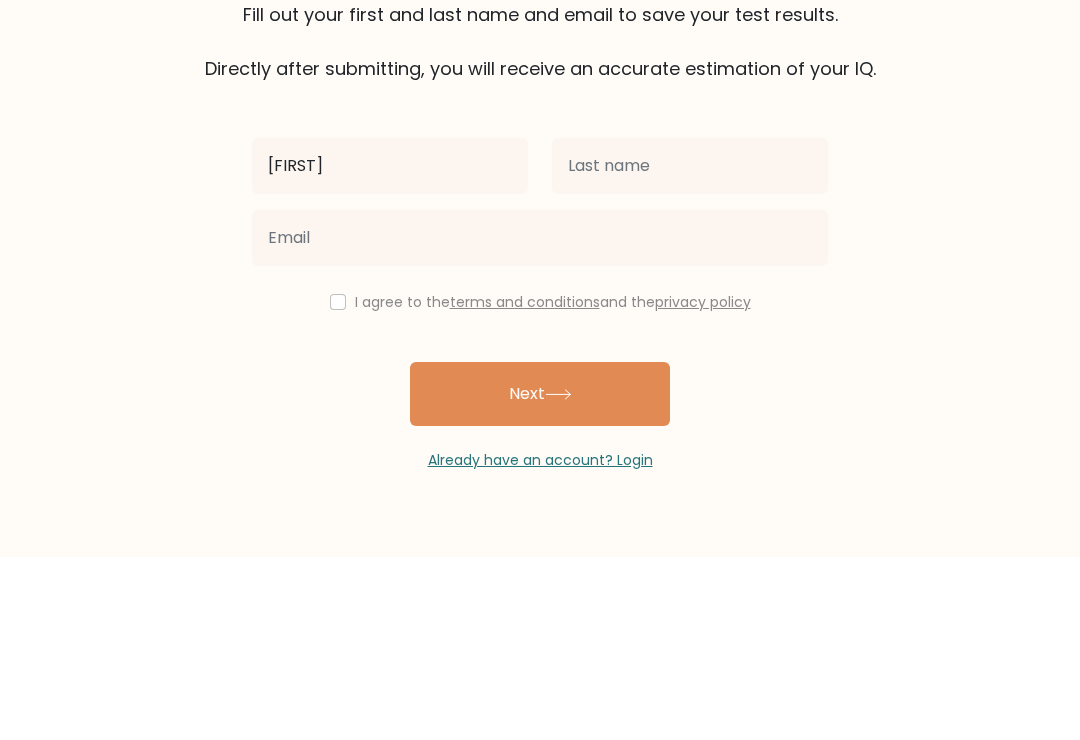 type on "Sean" 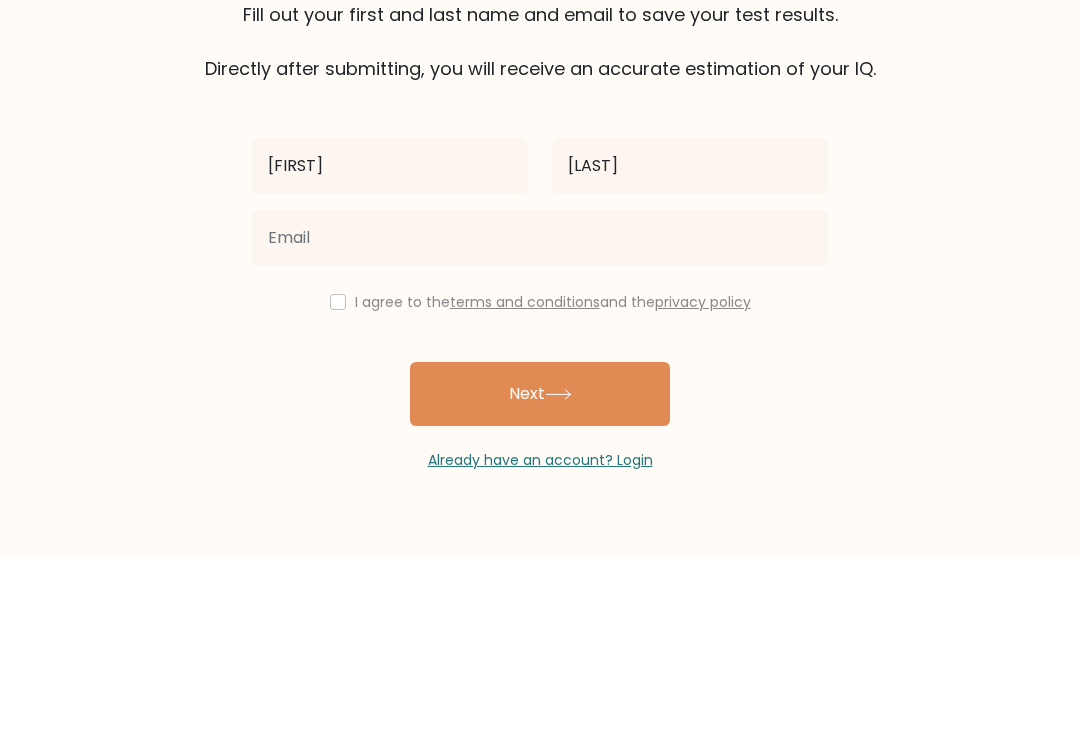 scroll, scrollTop: 31, scrollLeft: 0, axis: vertical 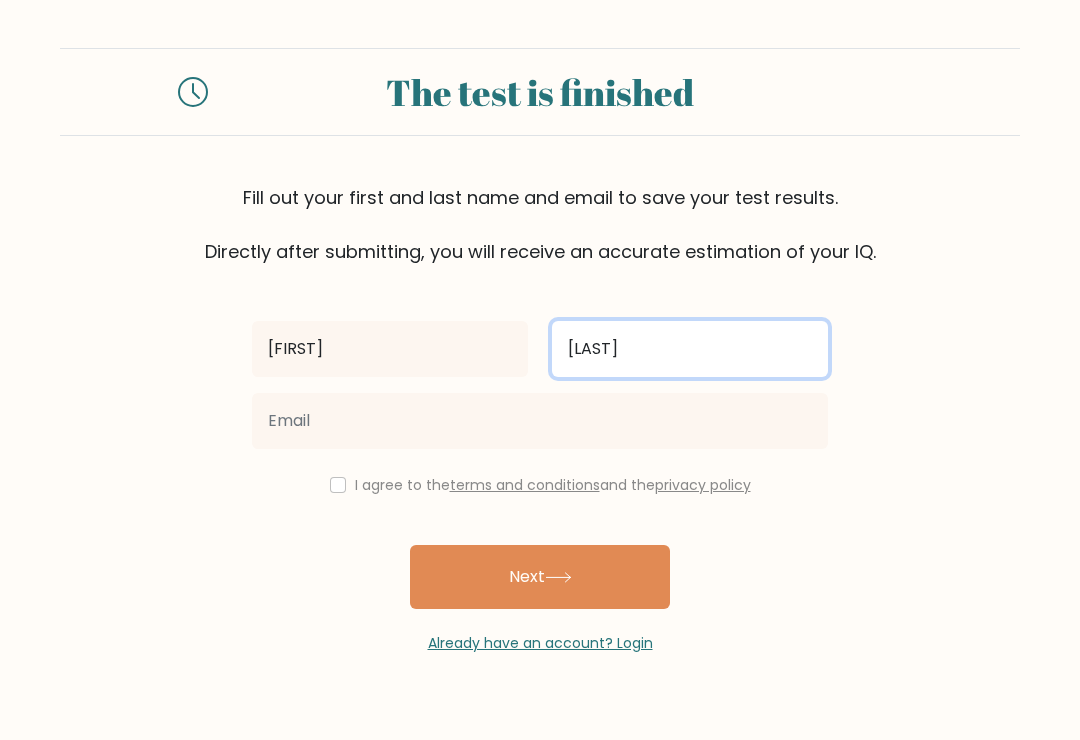 type on "Huang" 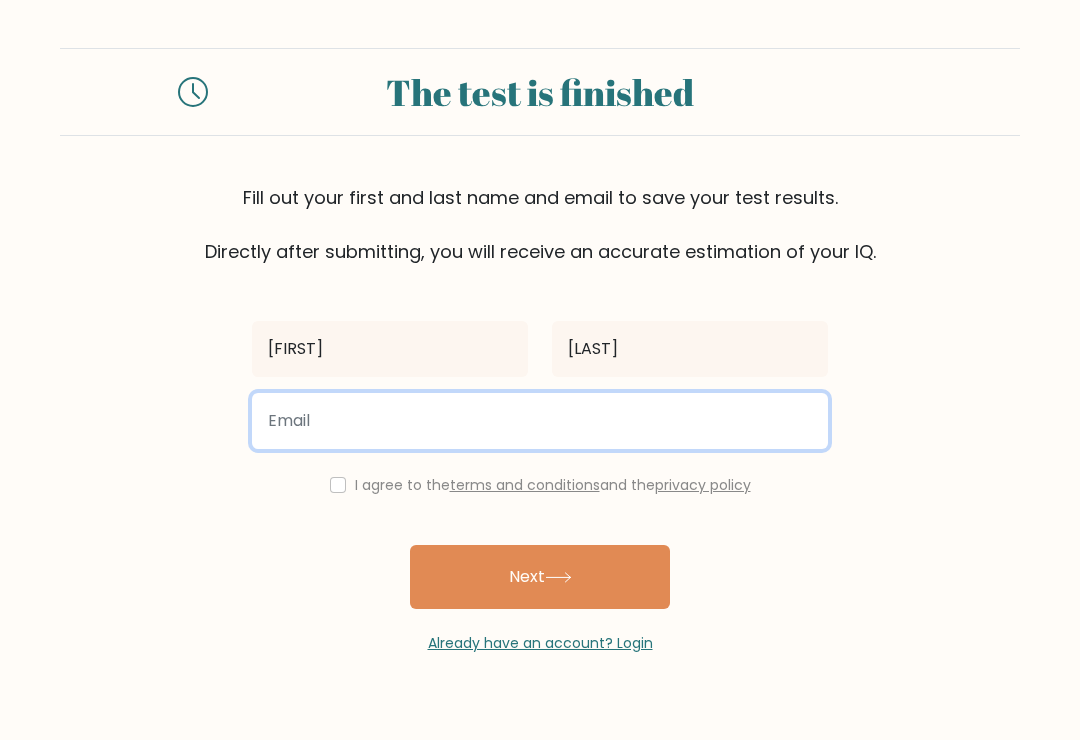 click at bounding box center (540, 421) 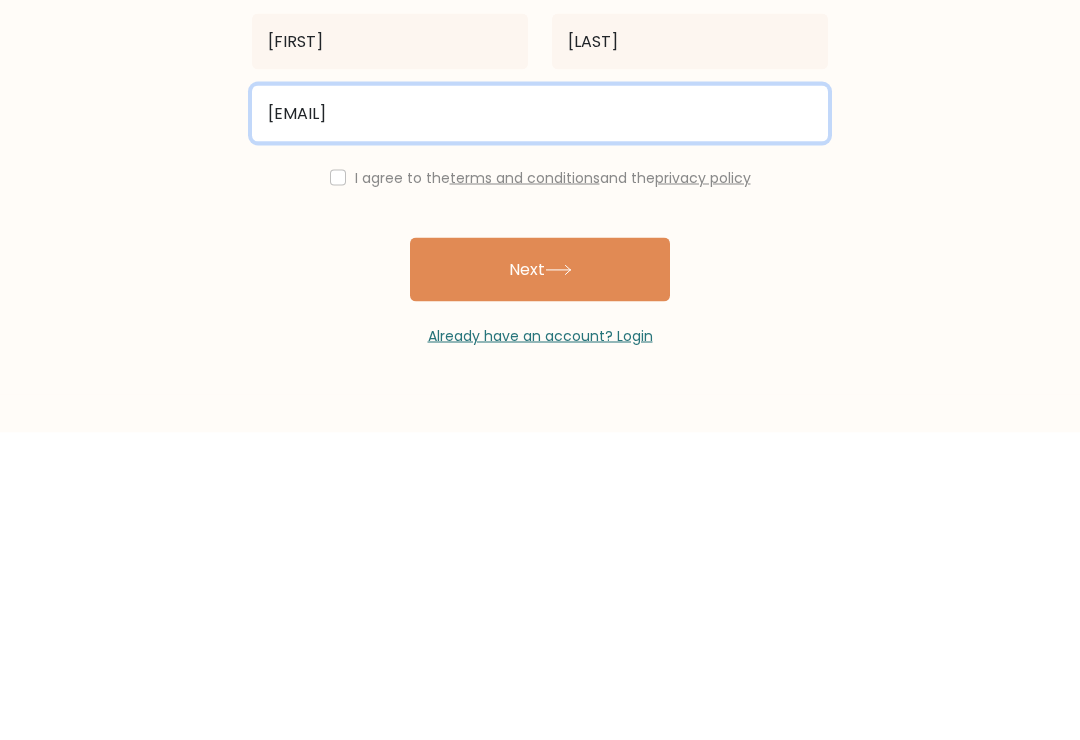 type on "Sean421@gmail.com" 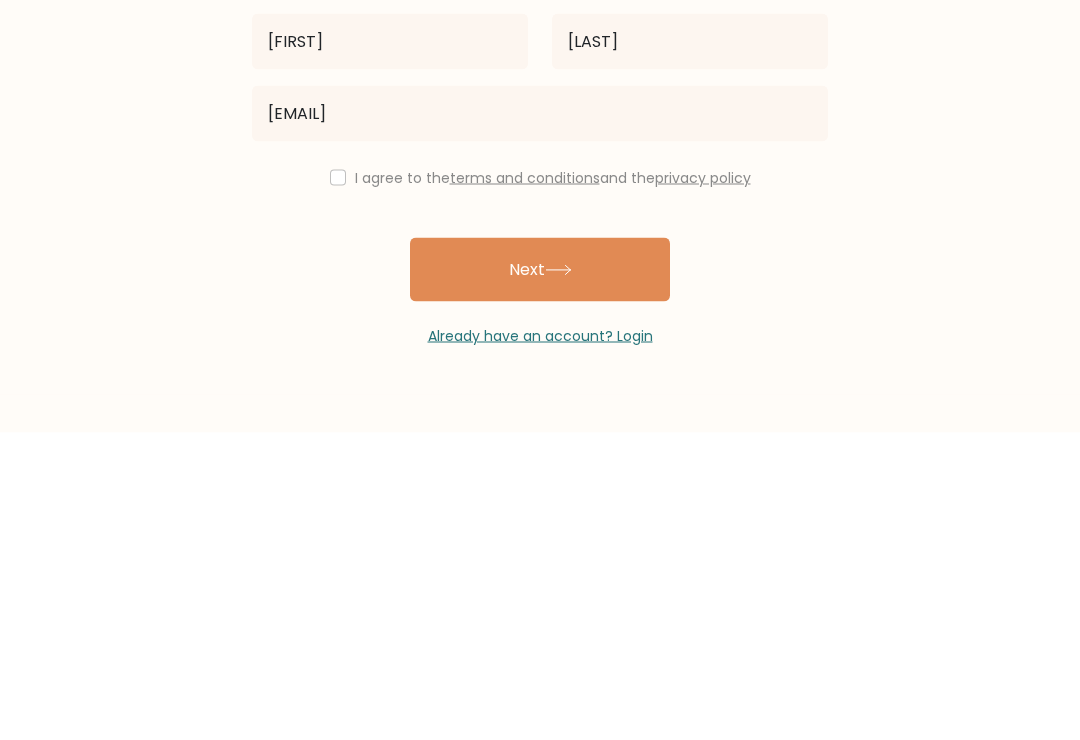 click at bounding box center (338, 485) 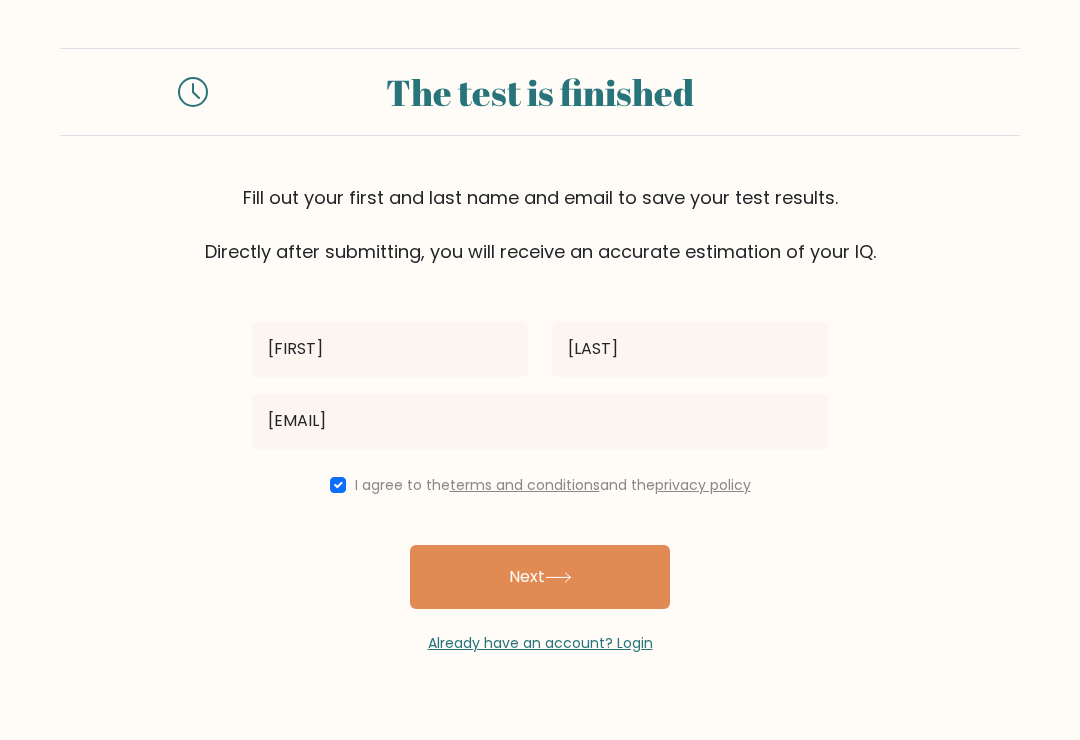 click on "Next" at bounding box center (540, 577) 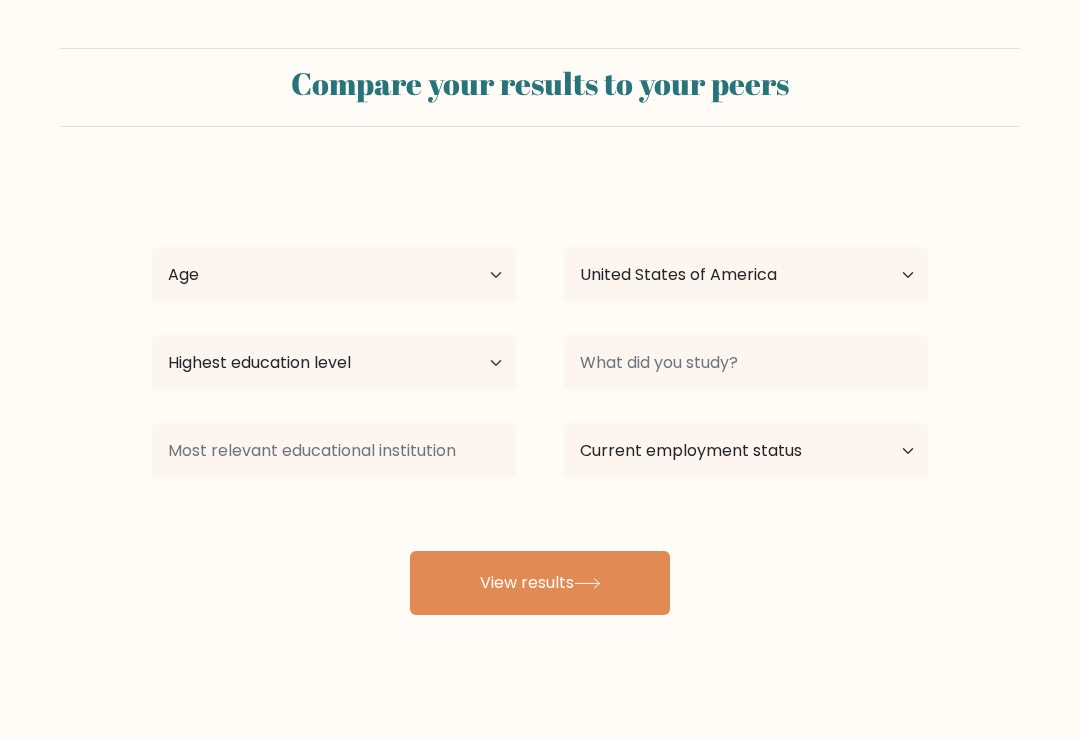 scroll, scrollTop: 0, scrollLeft: 0, axis: both 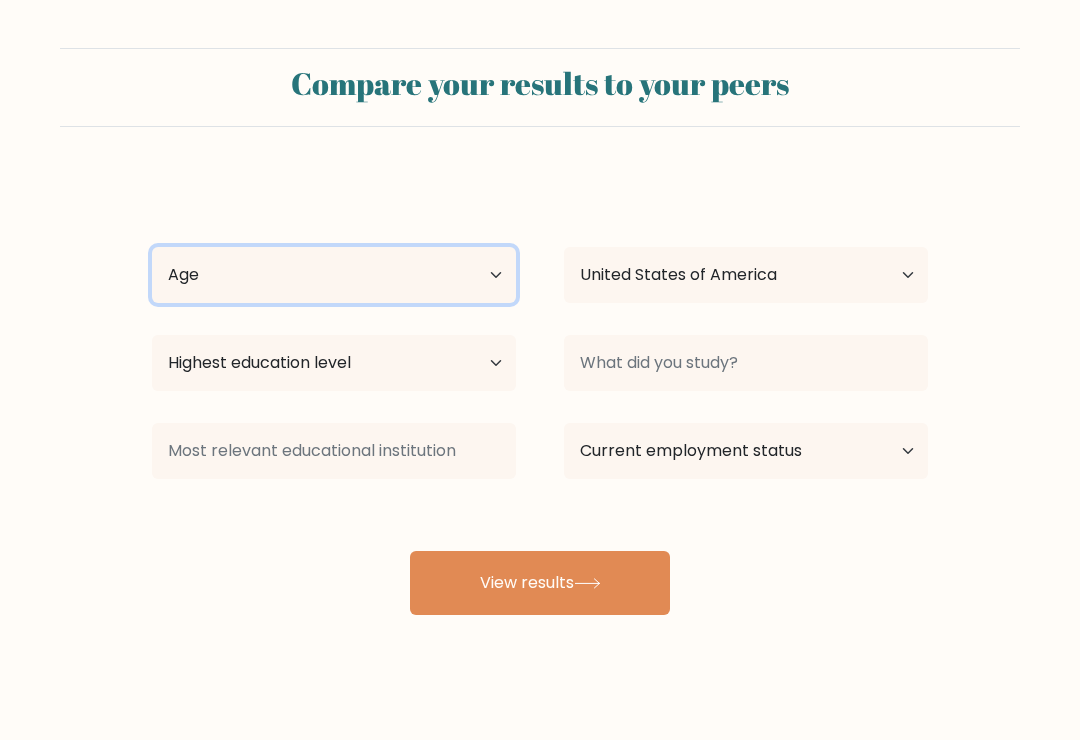 click on "Age
Under 18 years old
18-24 years old
25-34 years old
35-44 years old
45-54 years old
55-64 years old
65 years old and above" at bounding box center (334, 275) 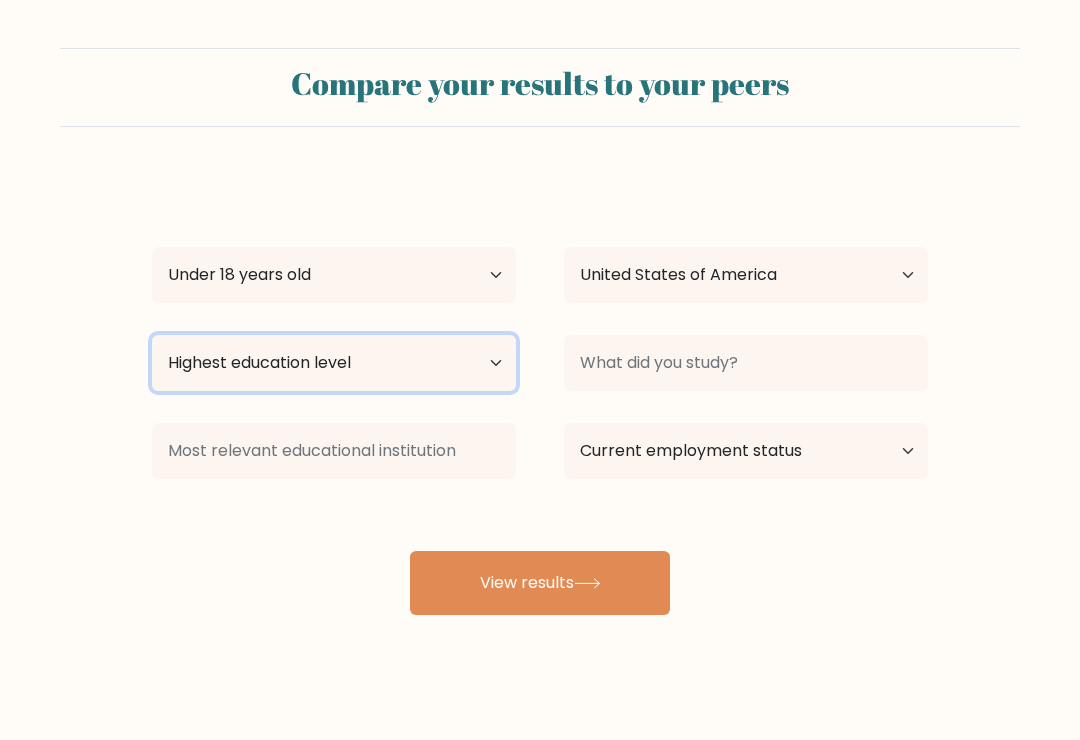 click on "Highest education level
No schooling
Primary
Lower Secondary
Upper Secondary
Occupation Specific
Bachelor's degree
Master's degree
Doctoral degree" at bounding box center (334, 363) 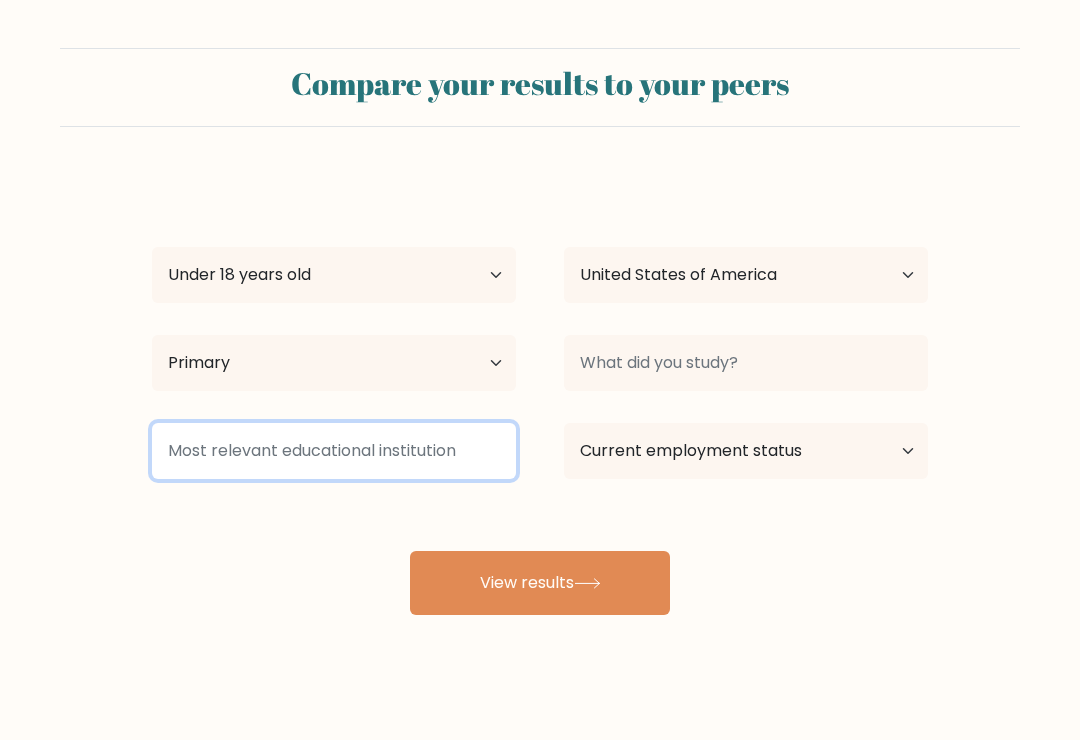 click at bounding box center (334, 451) 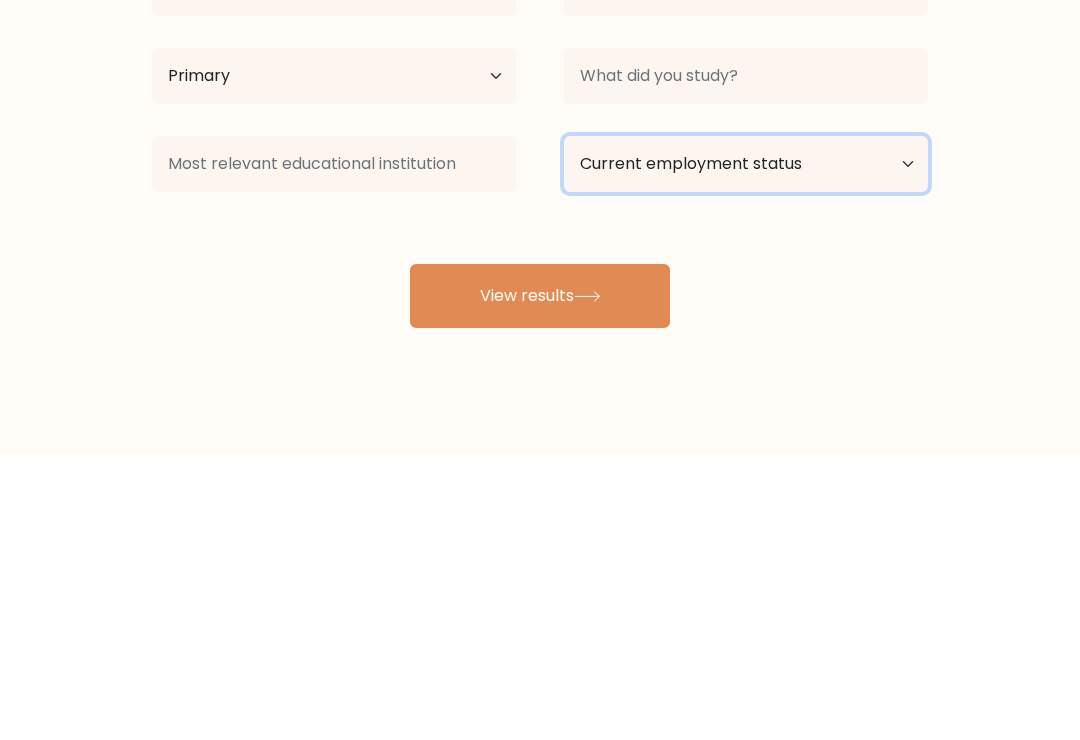 click on "Current employment status
Employed
Student
Retired
Other / prefer not to answer" at bounding box center [746, 451] 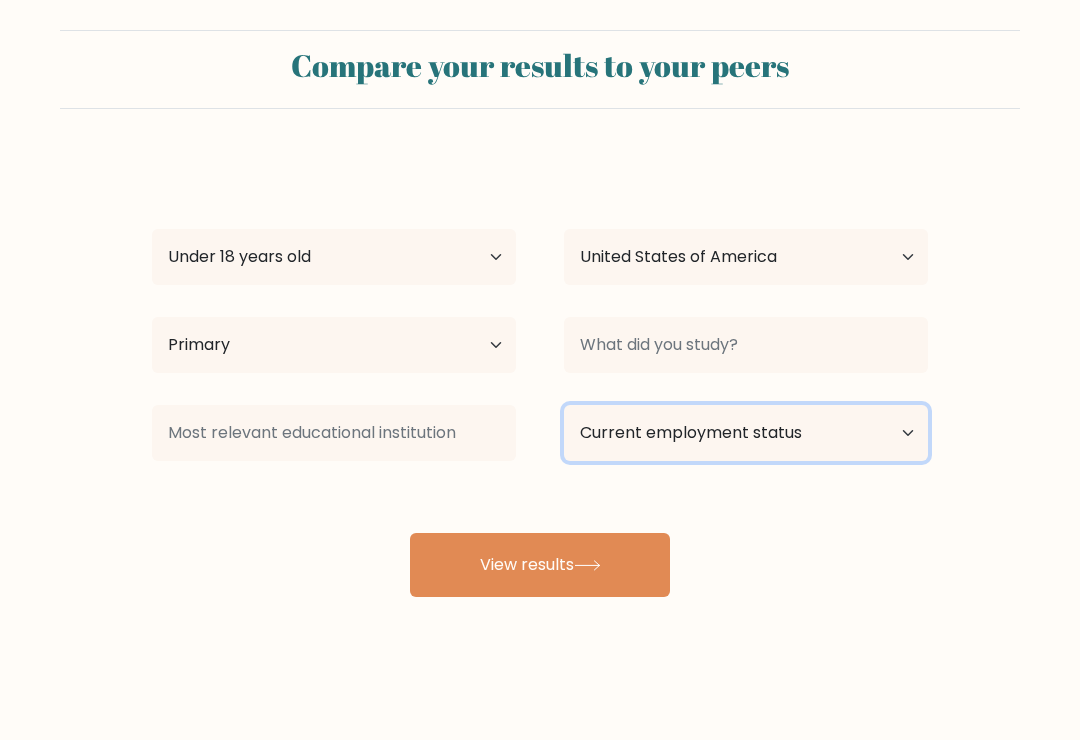 select on "student" 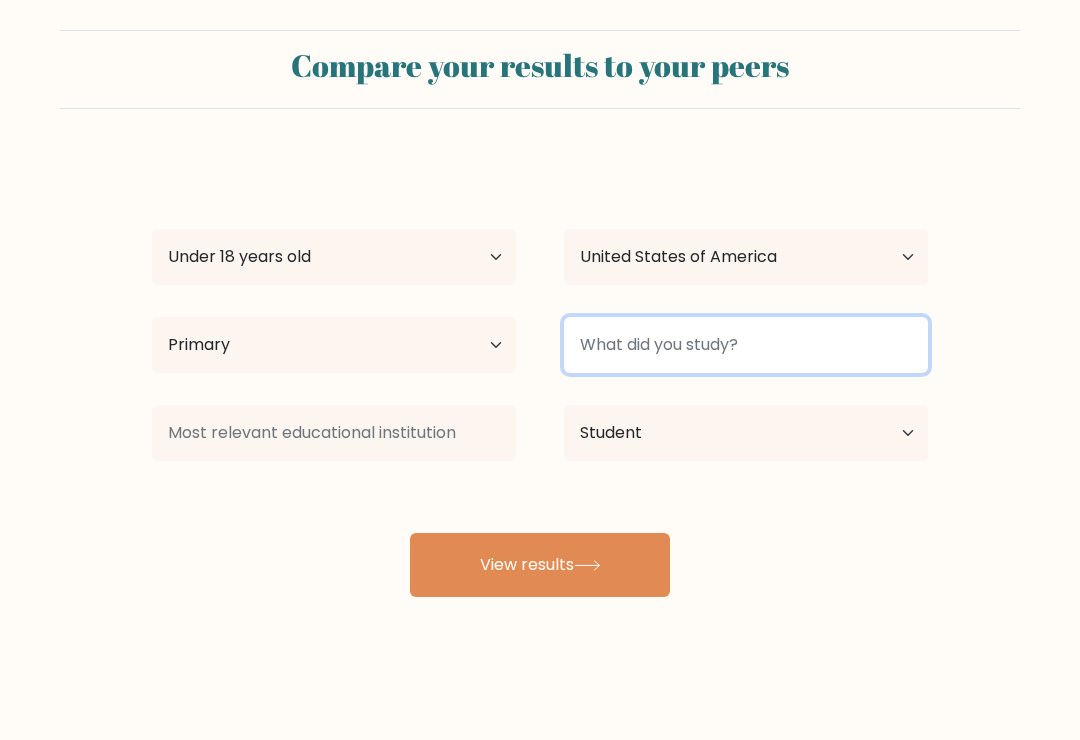 click at bounding box center [746, 345] 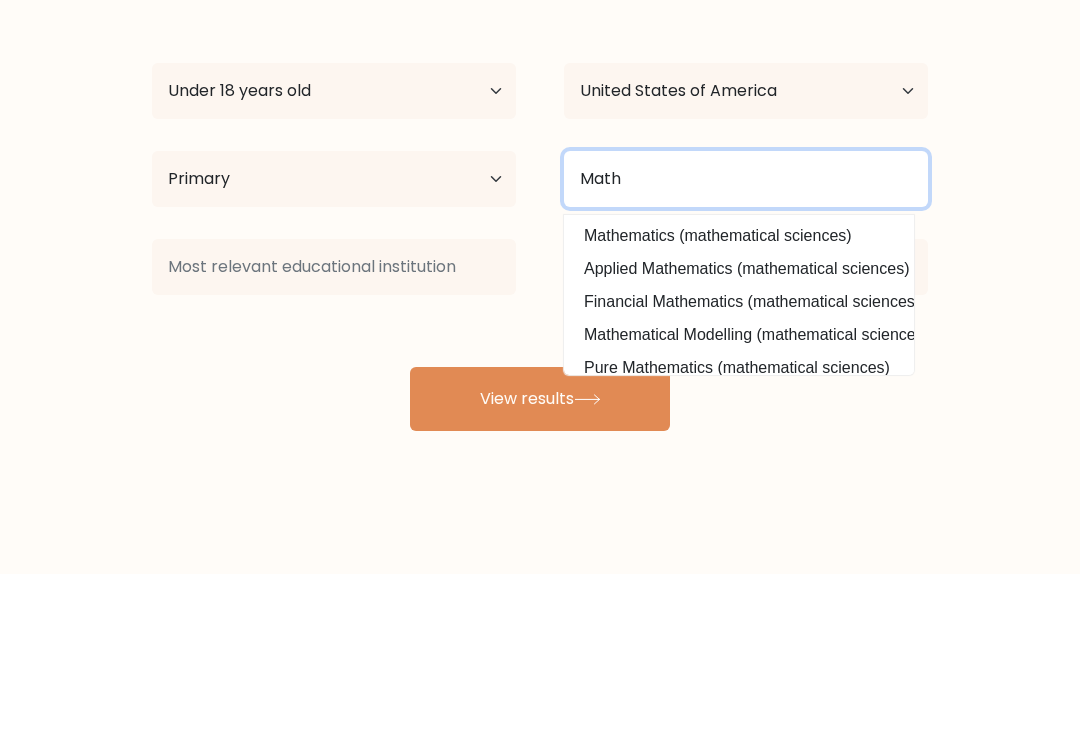 type on "Math" 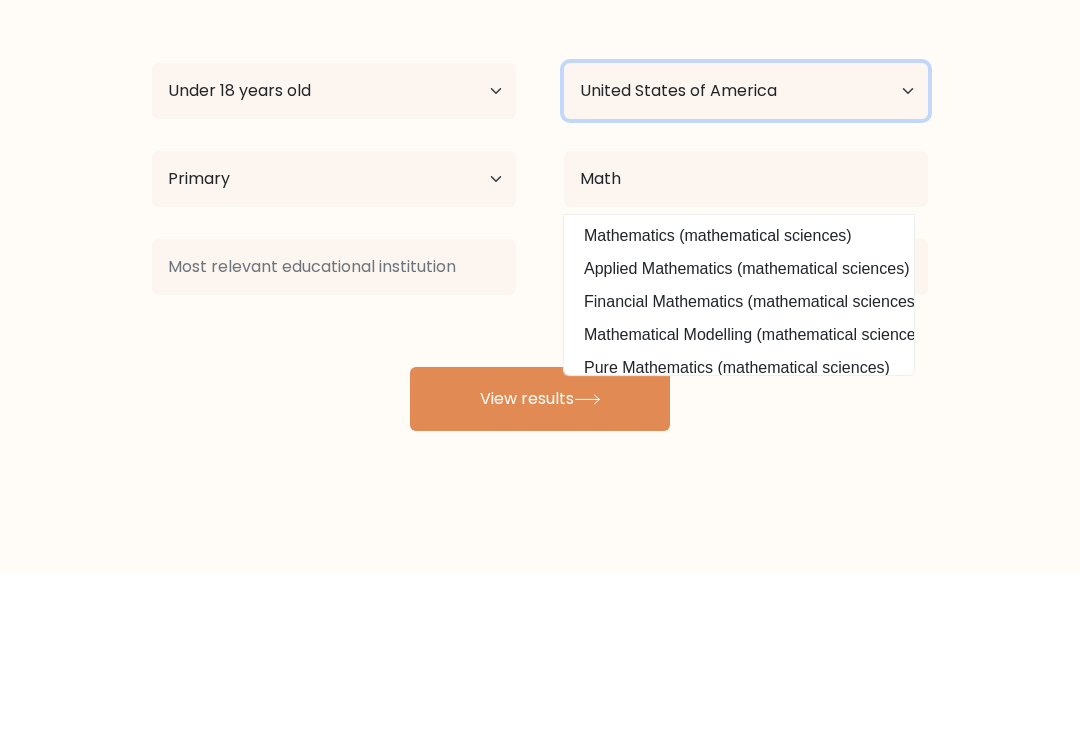 click on "Country
Afghanistan
Albania
Algeria
American Samoa
Andorra
Angola
Anguilla
Antarctica
Antigua and Barbuda
Argentina
Armenia
Aruba
Australia
Austria
Azerbaijan
Bahamas
Bahrain
Bangladesh
Barbados
Belarus
Belgium
Belize
Benin
Bermuda
Bhutan
Bolivia
Bonaire, Sint Eustatius and Saba
Bosnia and Herzegovina
Botswana
Bouvet Island
Brazil
British Indian Ocean Territory
Brunei
Bulgaria
Burkina Faso
Burundi
Cabo Verde
Cambodia
Cameroon
Canada
Cayman Islands
Central African Republic
Chad
Chile
China
Christmas Island
Cocos (Keeling) Islands
Colombia
Comoros
Congo
Congo (the Democratic Republic of the)
Cook Islands
Costa Rica
Côte d'Ivoire
Croatia
Cuba" at bounding box center (746, 257) 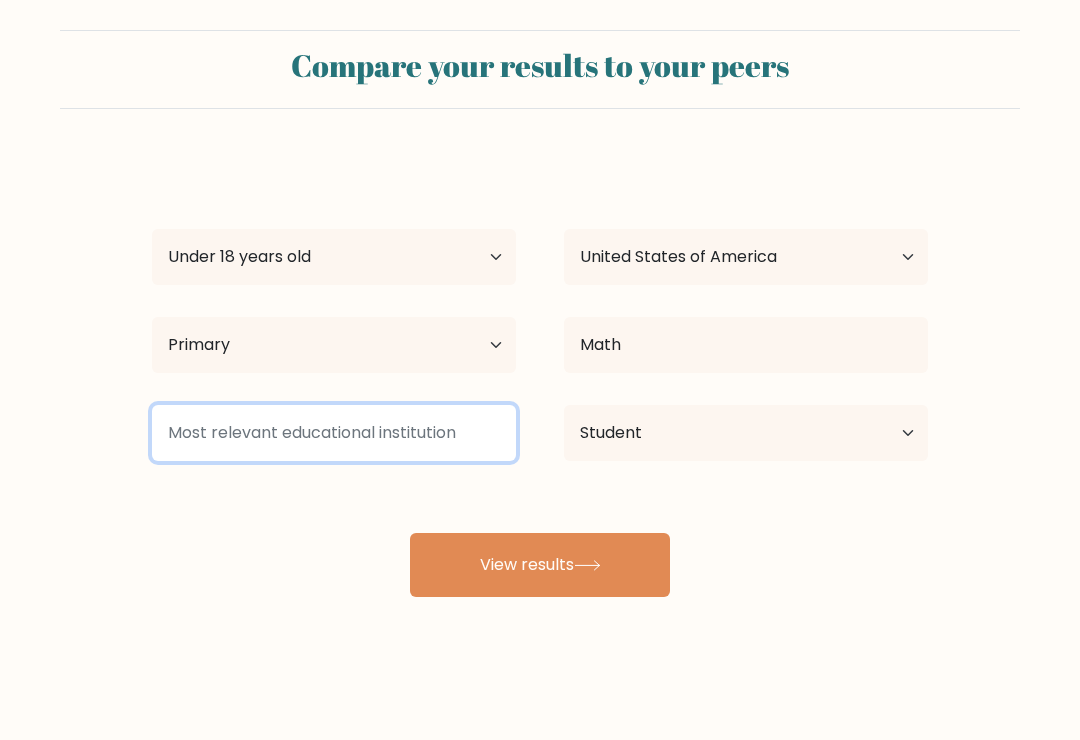 click at bounding box center (334, 433) 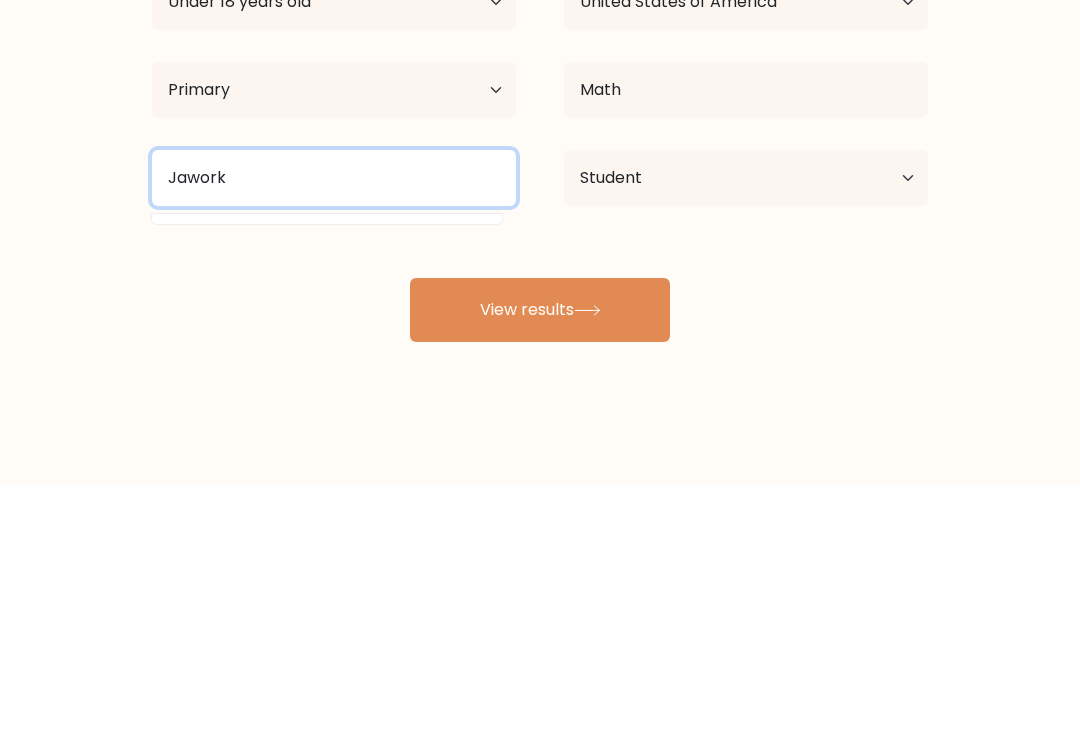 type on "Jawork" 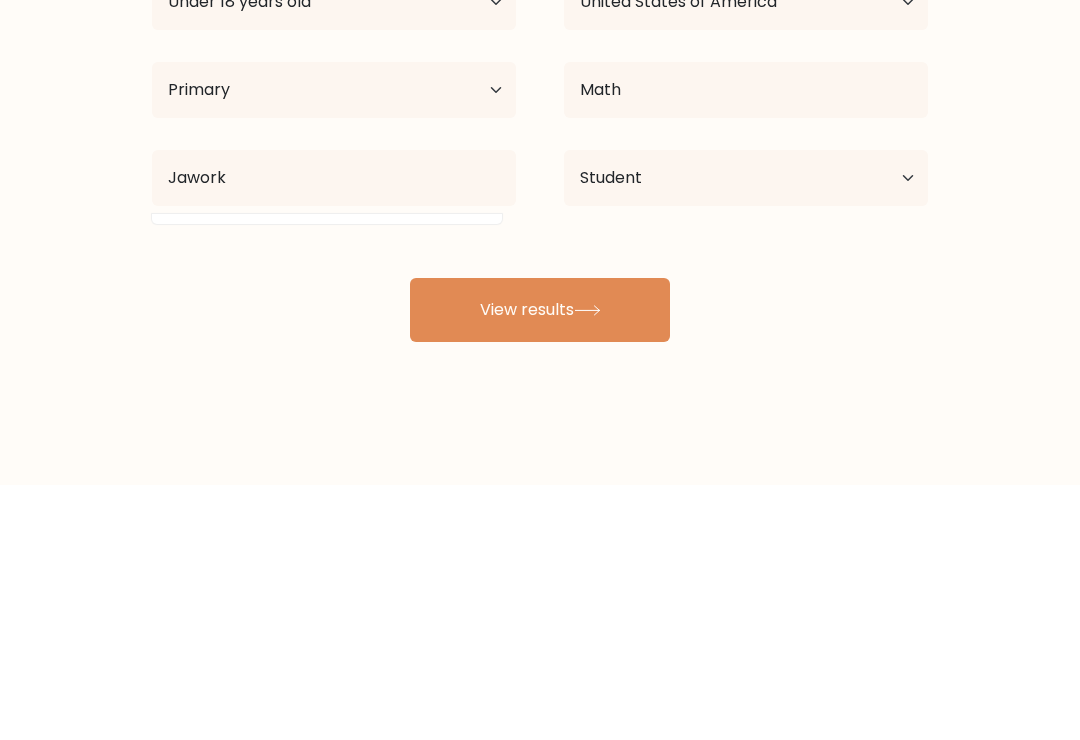 click on "View results" at bounding box center (540, 565) 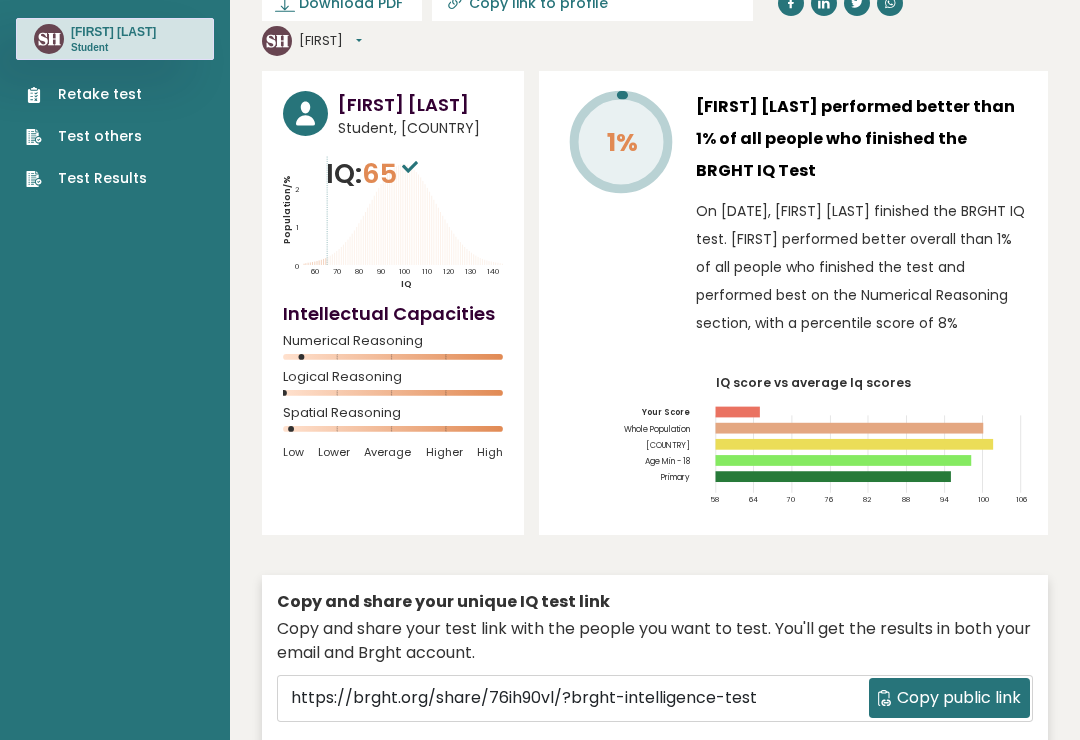 scroll, scrollTop: 0, scrollLeft: 0, axis: both 